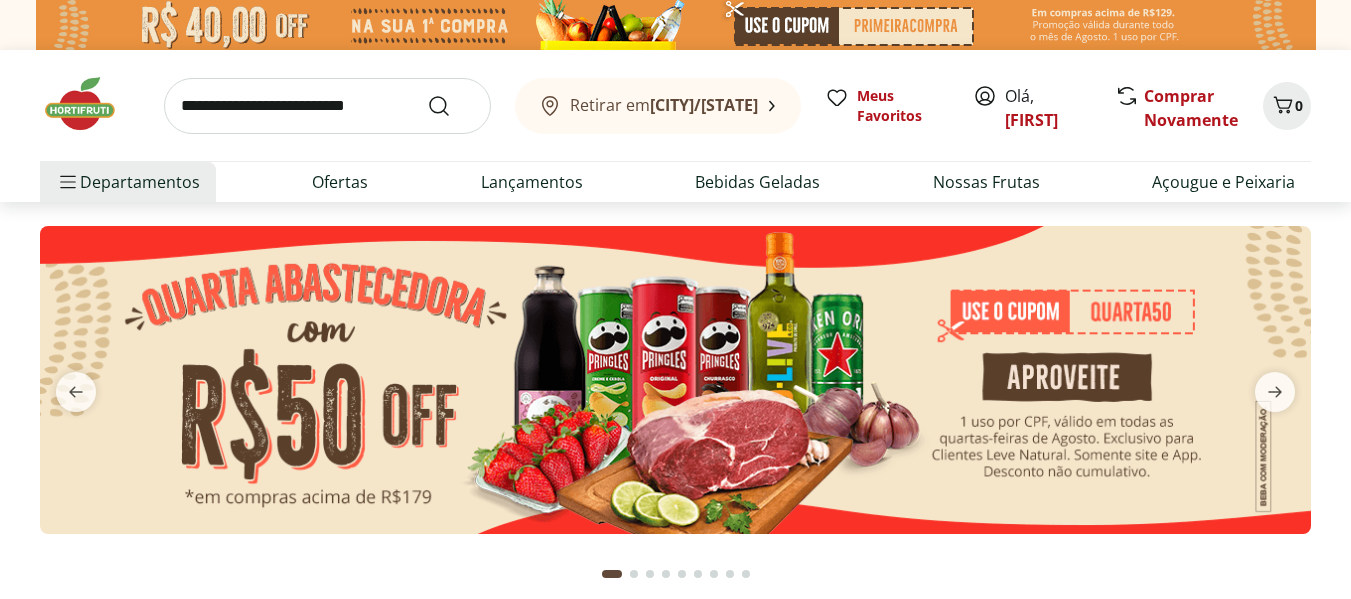 scroll, scrollTop: 0, scrollLeft: 0, axis: both 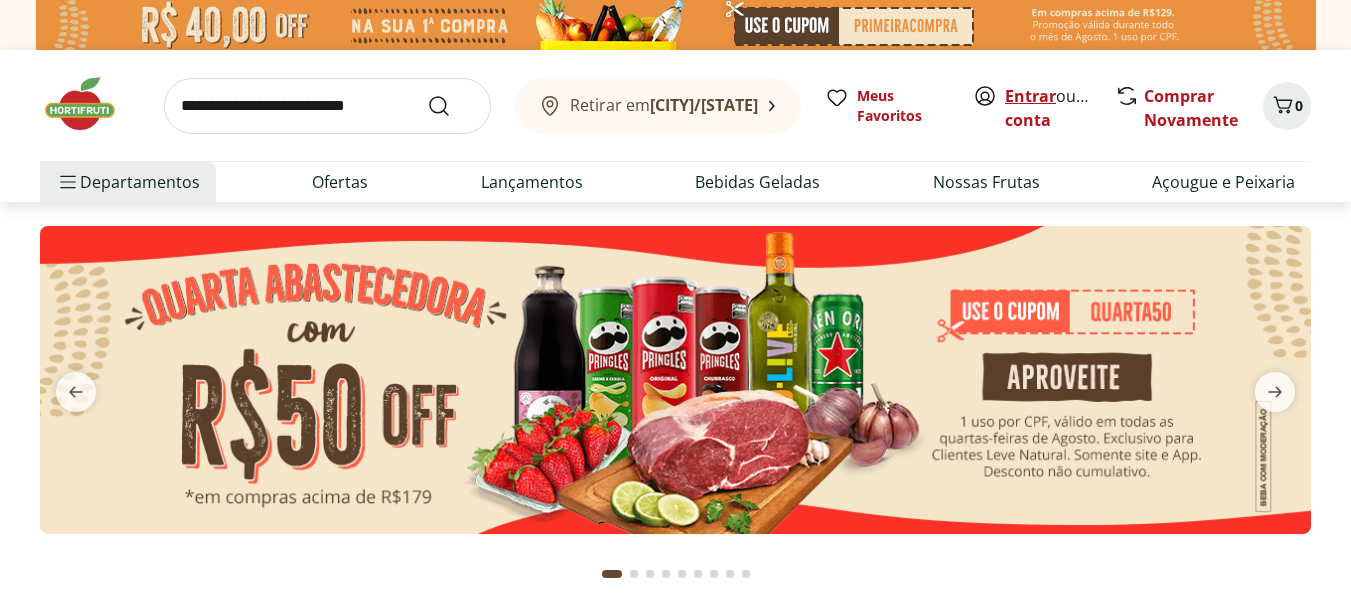 click on "Entrar" at bounding box center (1030, 96) 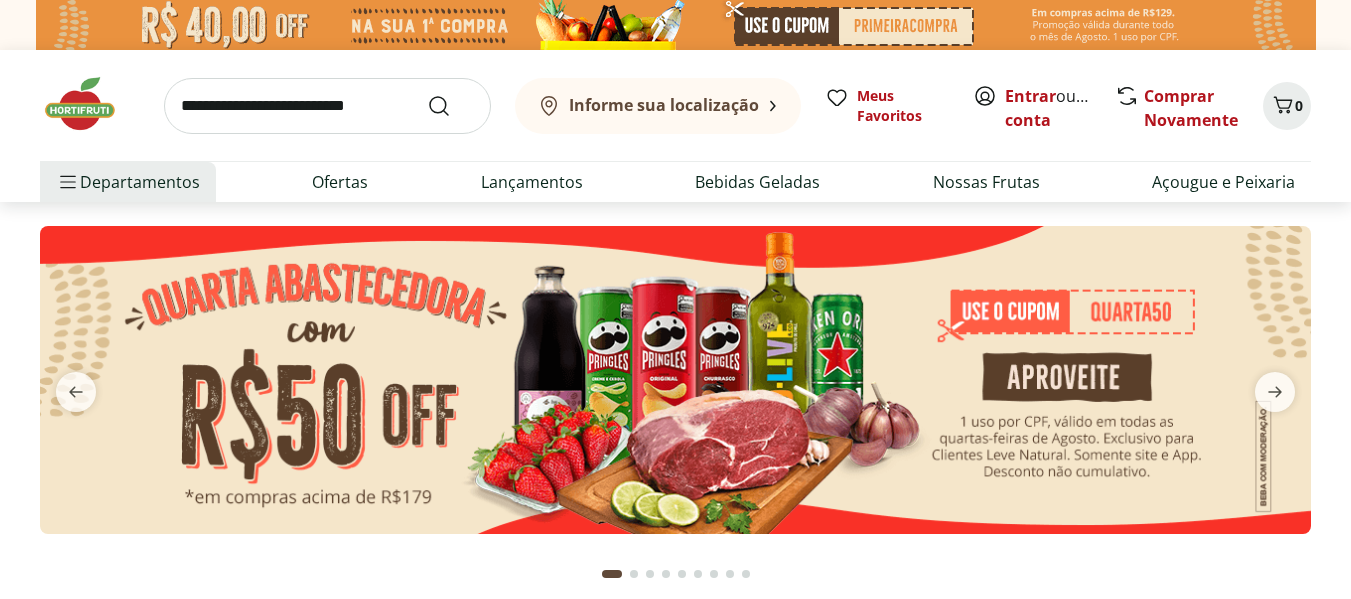 scroll, scrollTop: 0, scrollLeft: 0, axis: both 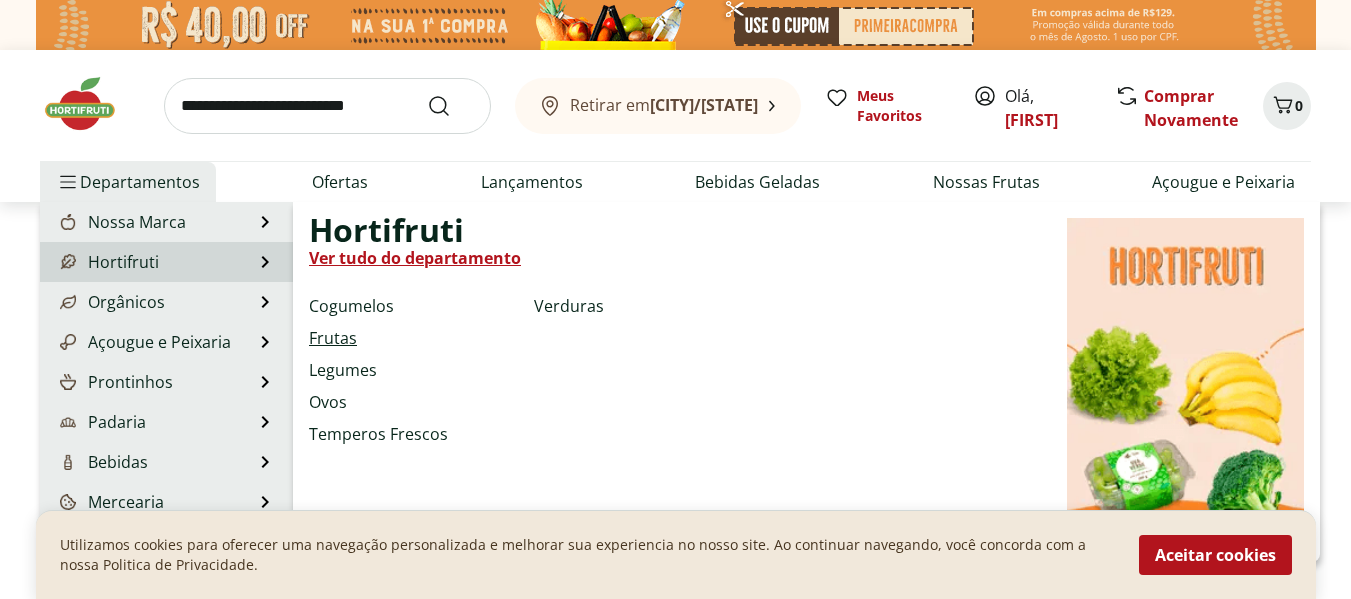 click on "Frutas" at bounding box center [333, 338] 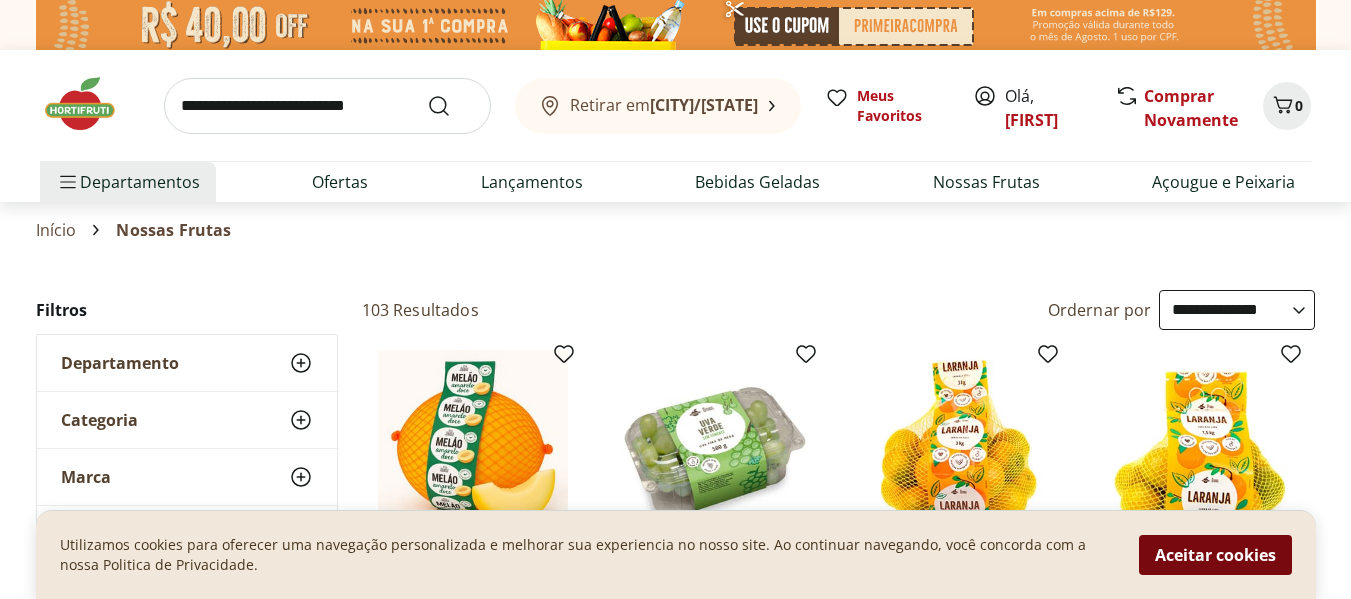 click on "Aceitar cookies" at bounding box center (1215, 555) 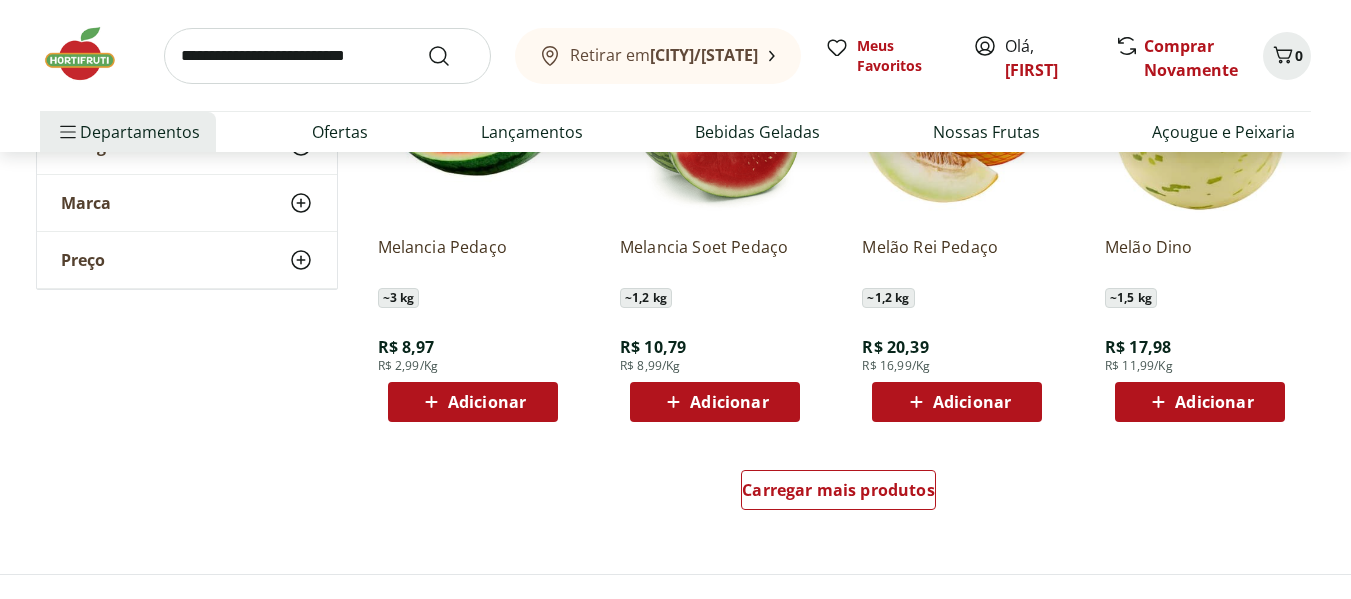scroll, scrollTop: 1267, scrollLeft: 0, axis: vertical 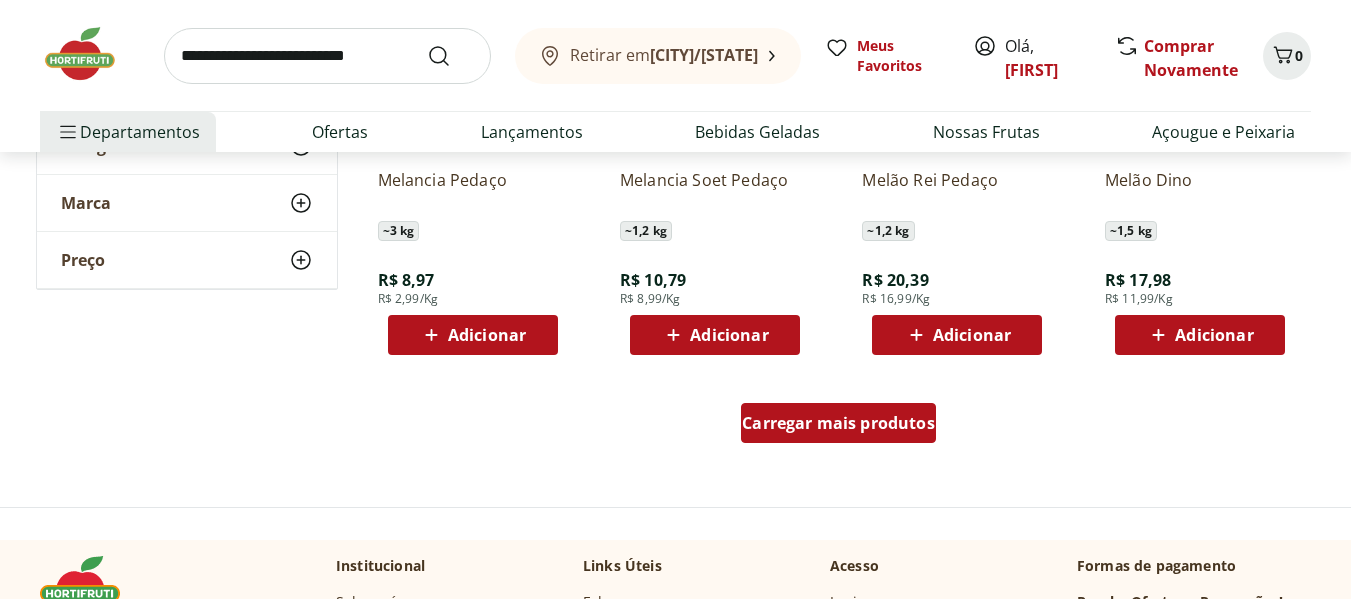 click on "Carregar mais produtos" at bounding box center (838, 423) 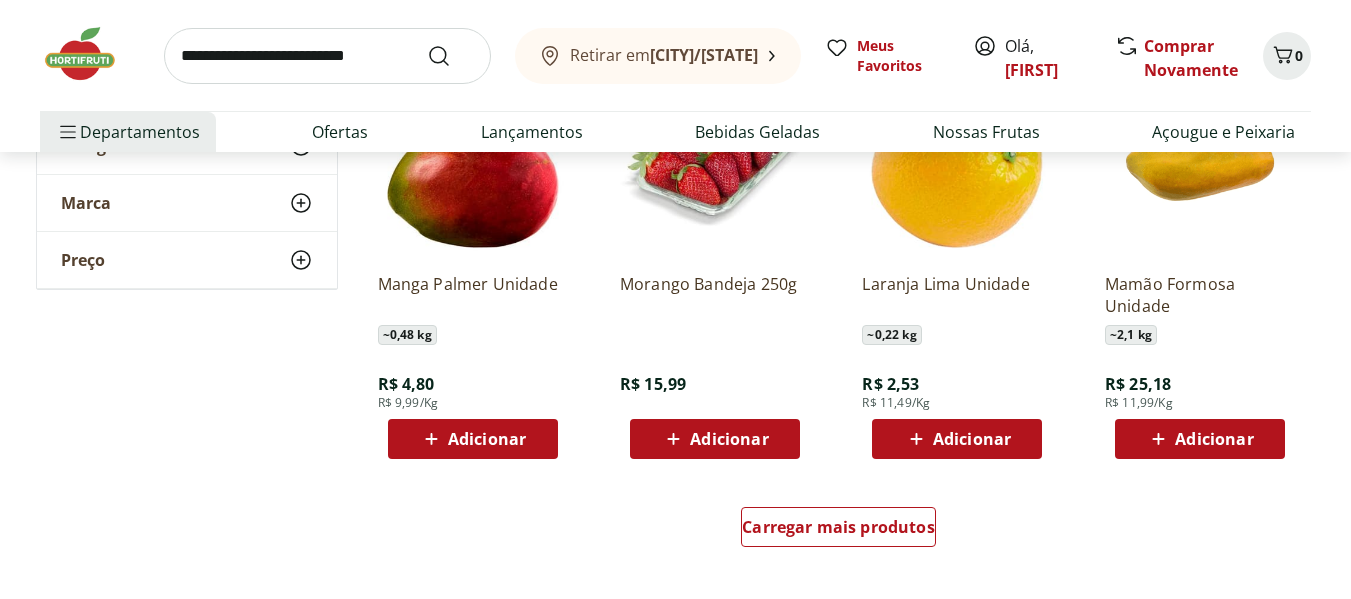 scroll, scrollTop: 2600, scrollLeft: 0, axis: vertical 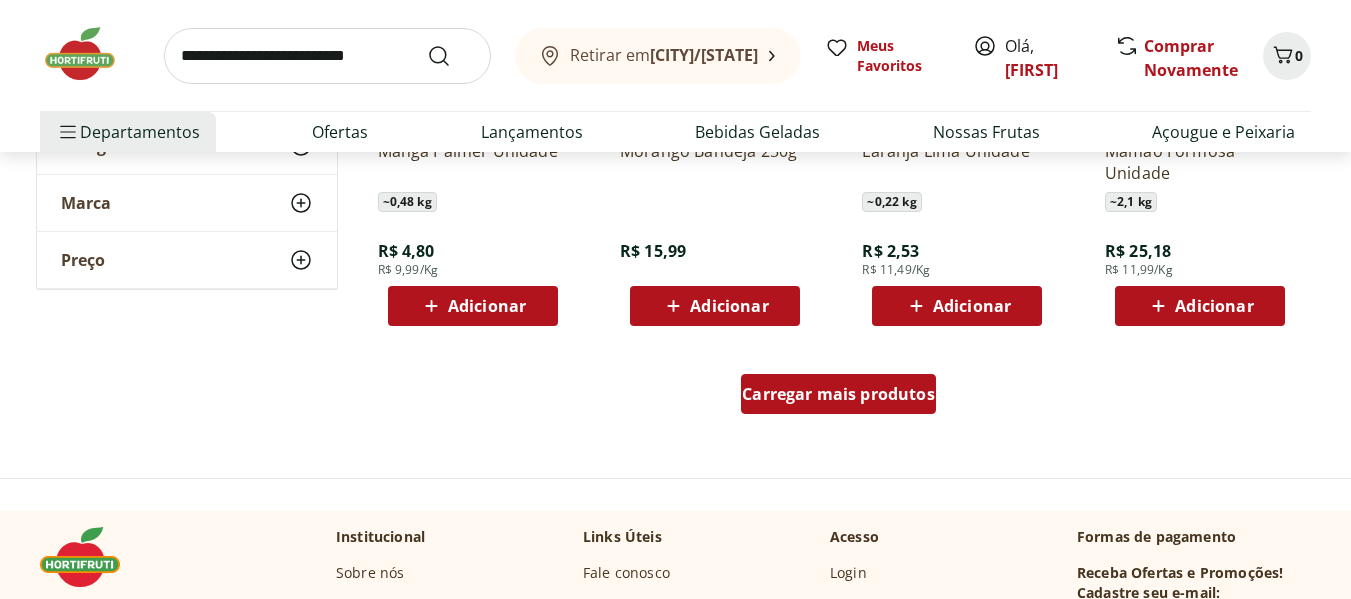 click on "Carregar mais produtos" at bounding box center [838, 394] 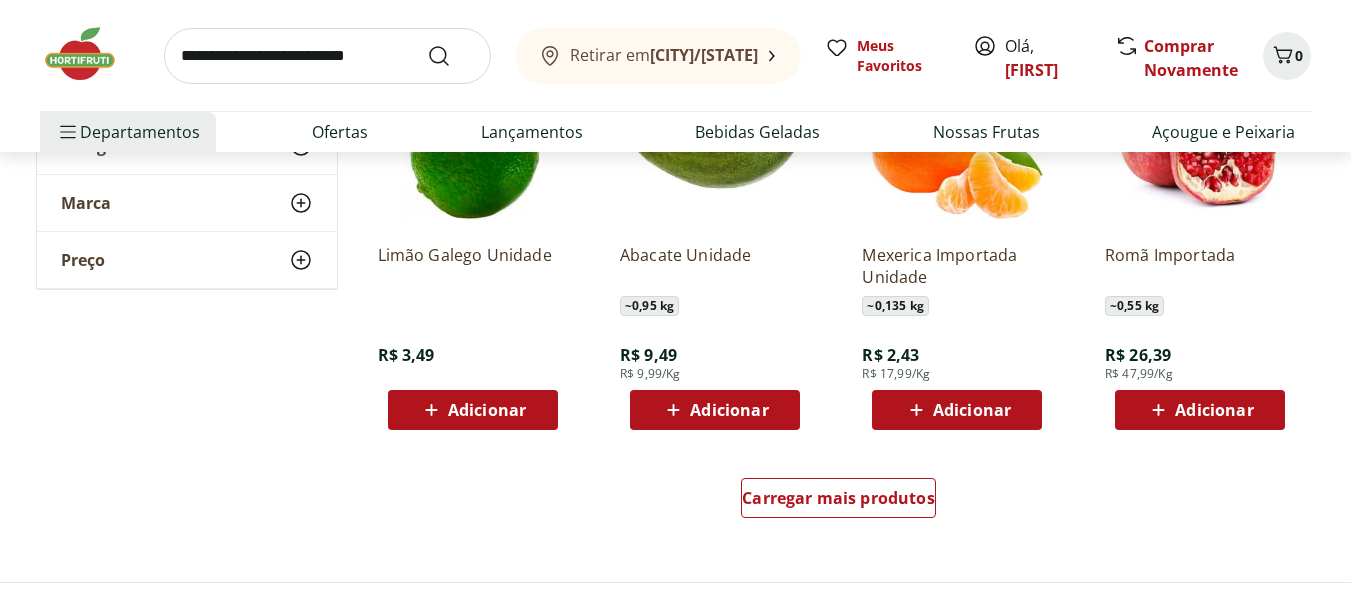 scroll, scrollTop: 4000, scrollLeft: 0, axis: vertical 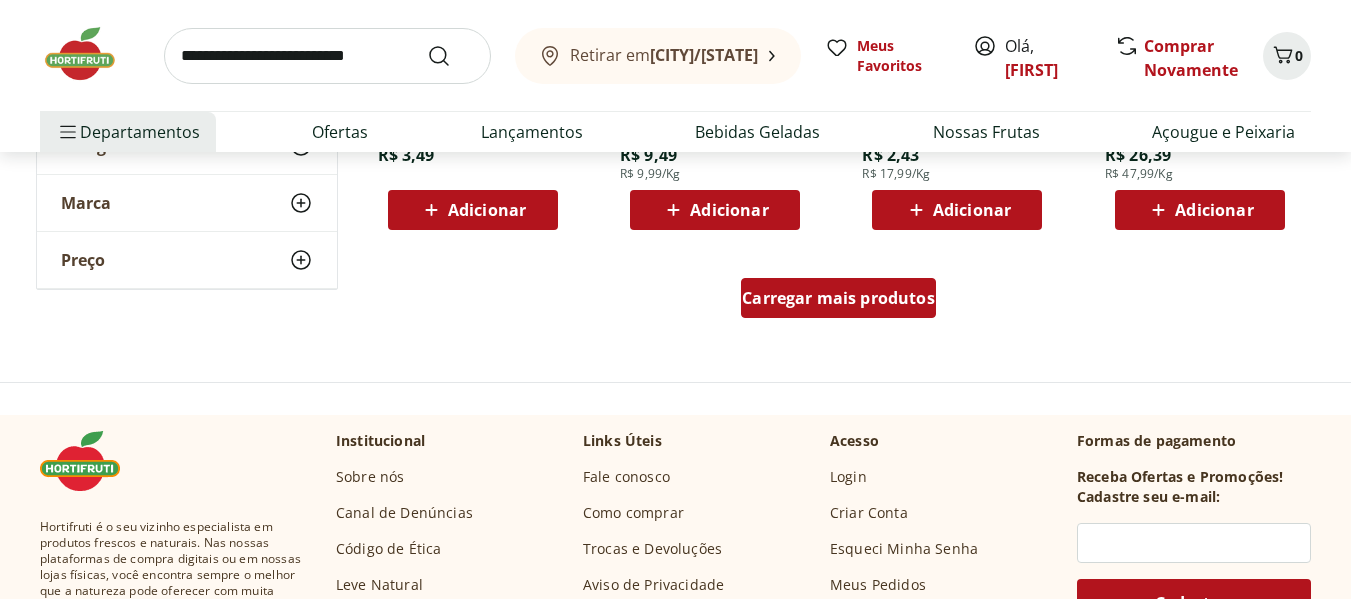 click on "Carregar mais produtos" at bounding box center [838, 298] 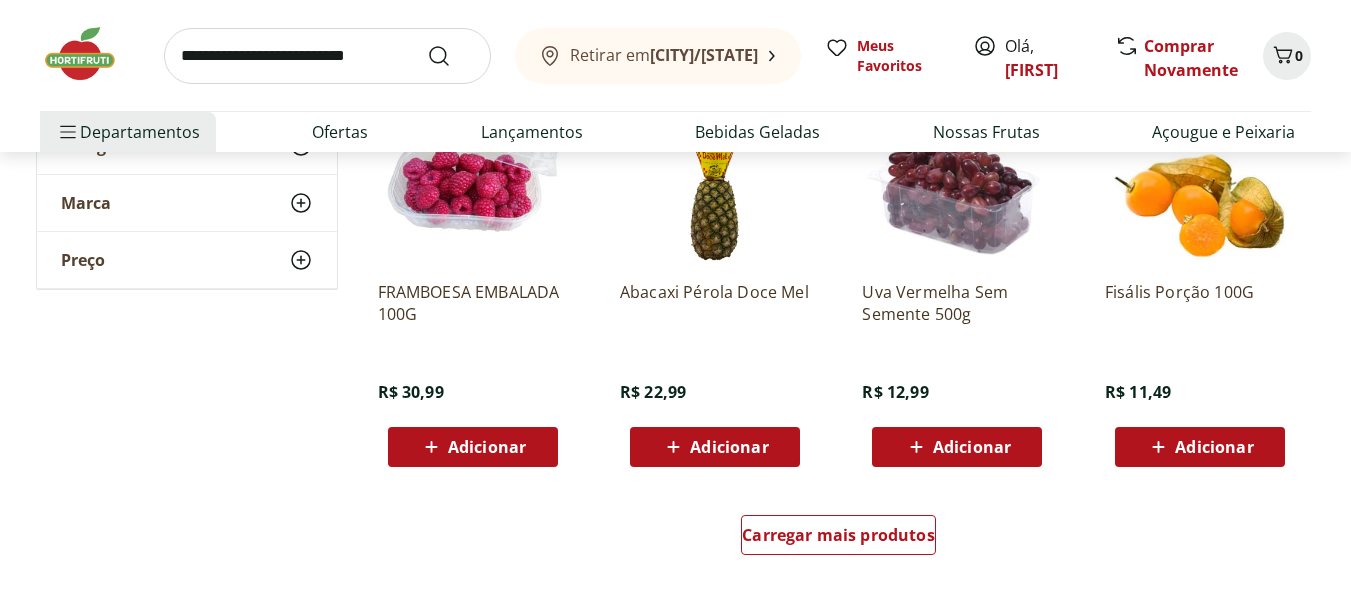 scroll, scrollTop: 5200, scrollLeft: 0, axis: vertical 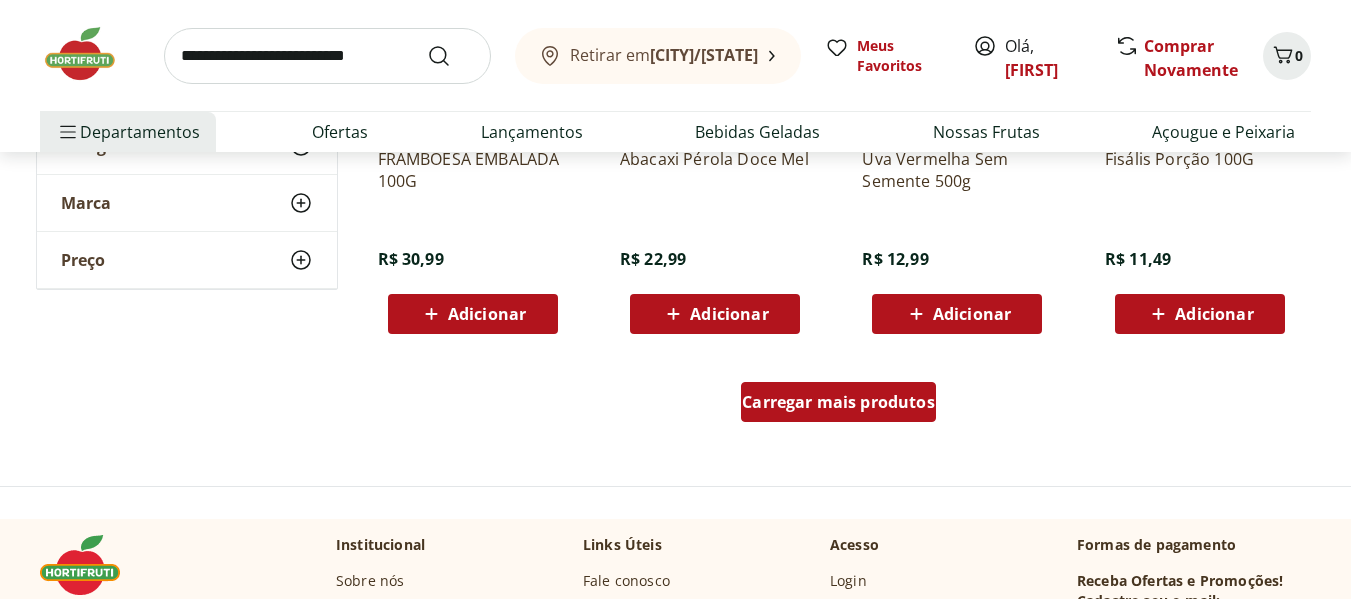 click on "Carregar mais produtos" at bounding box center [838, 402] 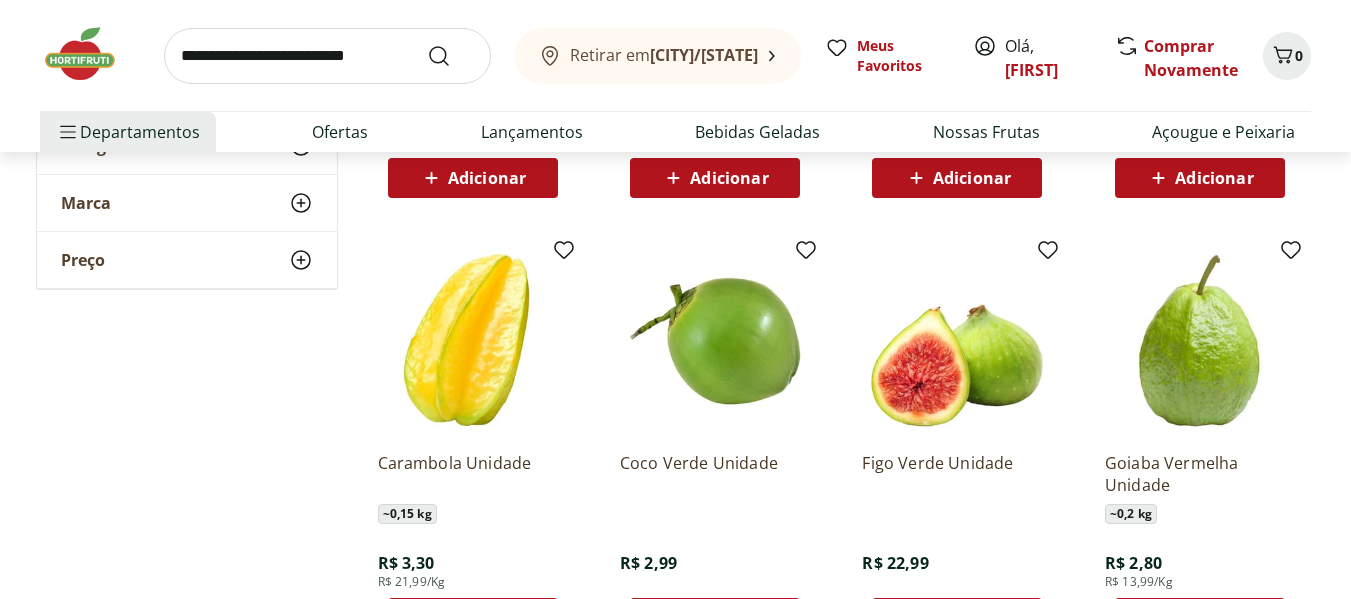 scroll, scrollTop: 6467, scrollLeft: 0, axis: vertical 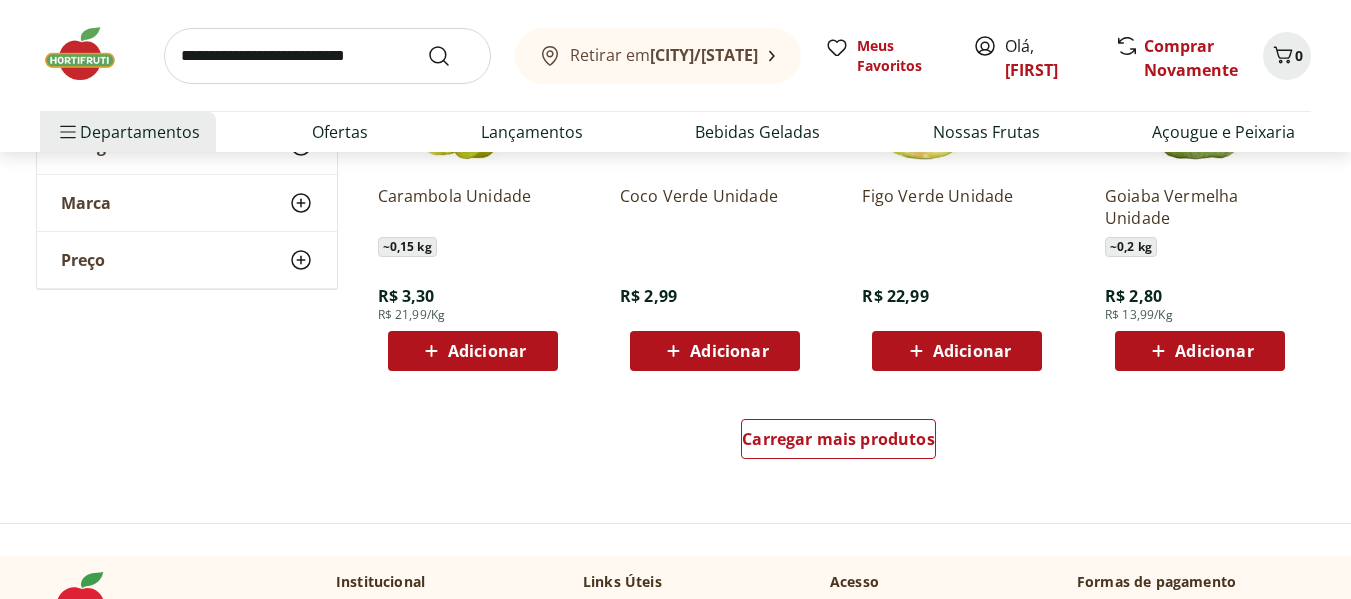 click on "Adicionar" at bounding box center (1214, 351) 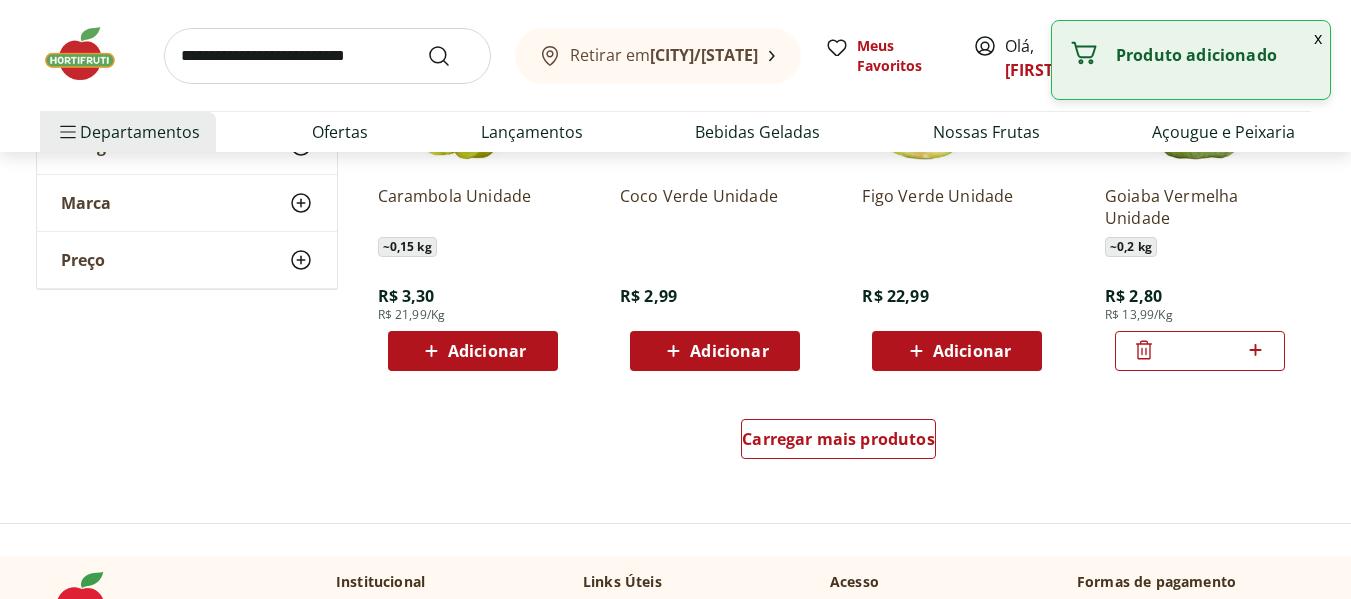 click 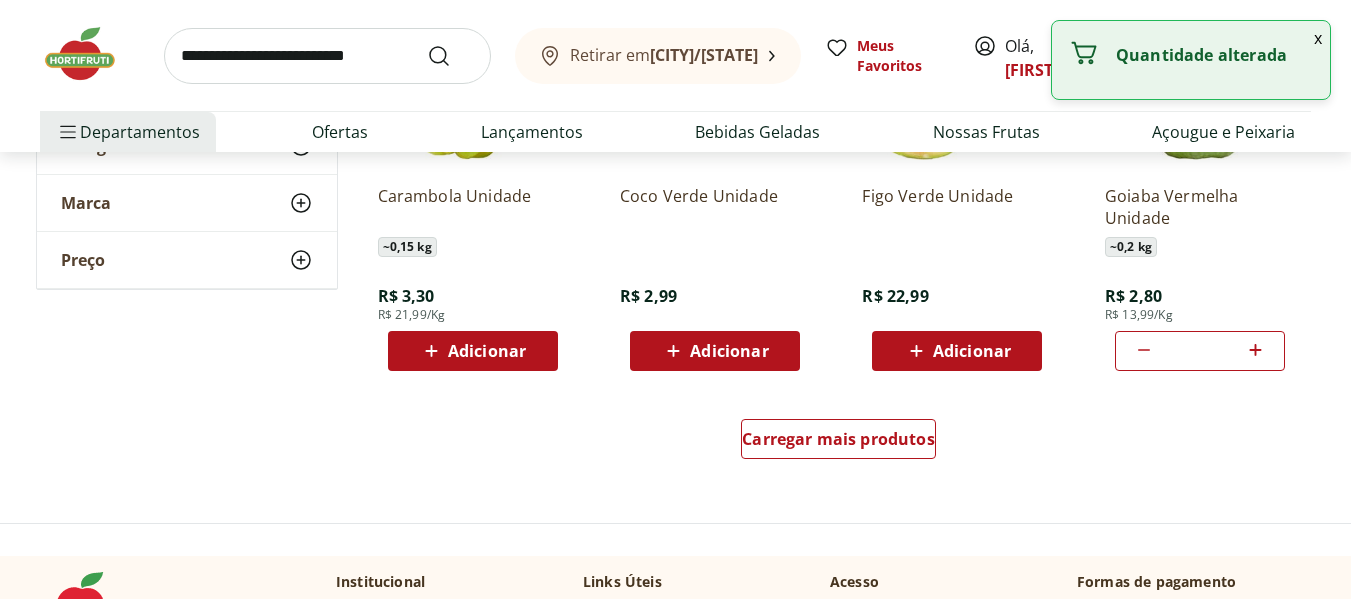 click 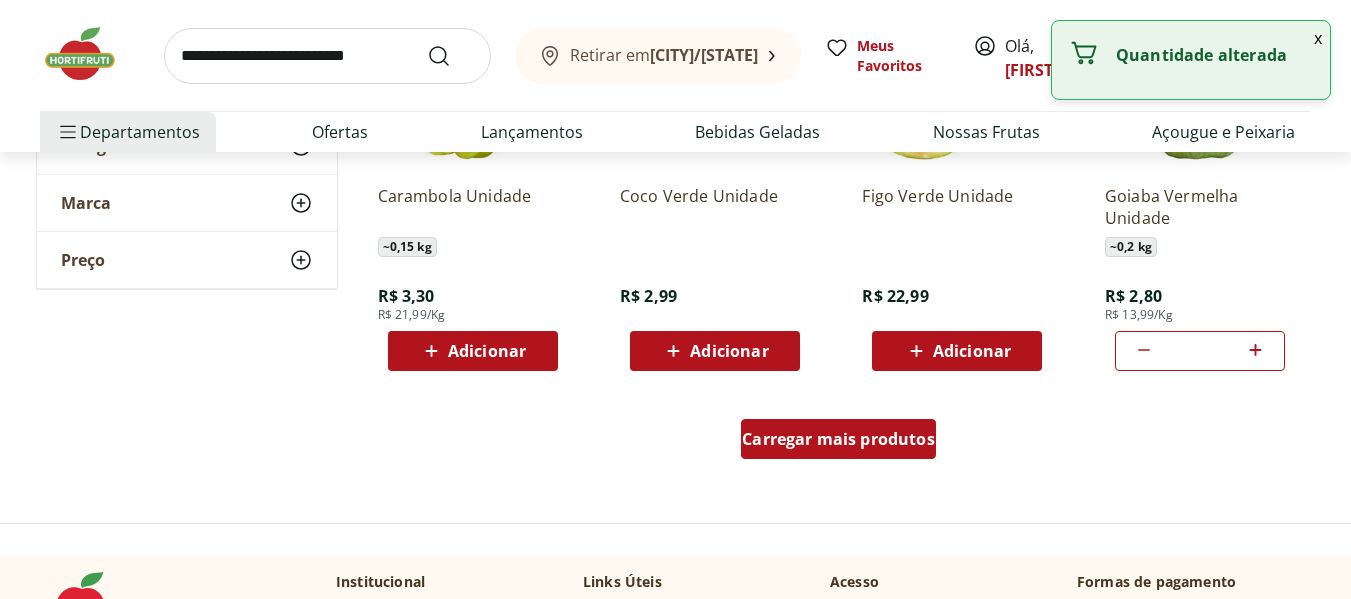 click on "Carregar mais produtos" at bounding box center (838, 439) 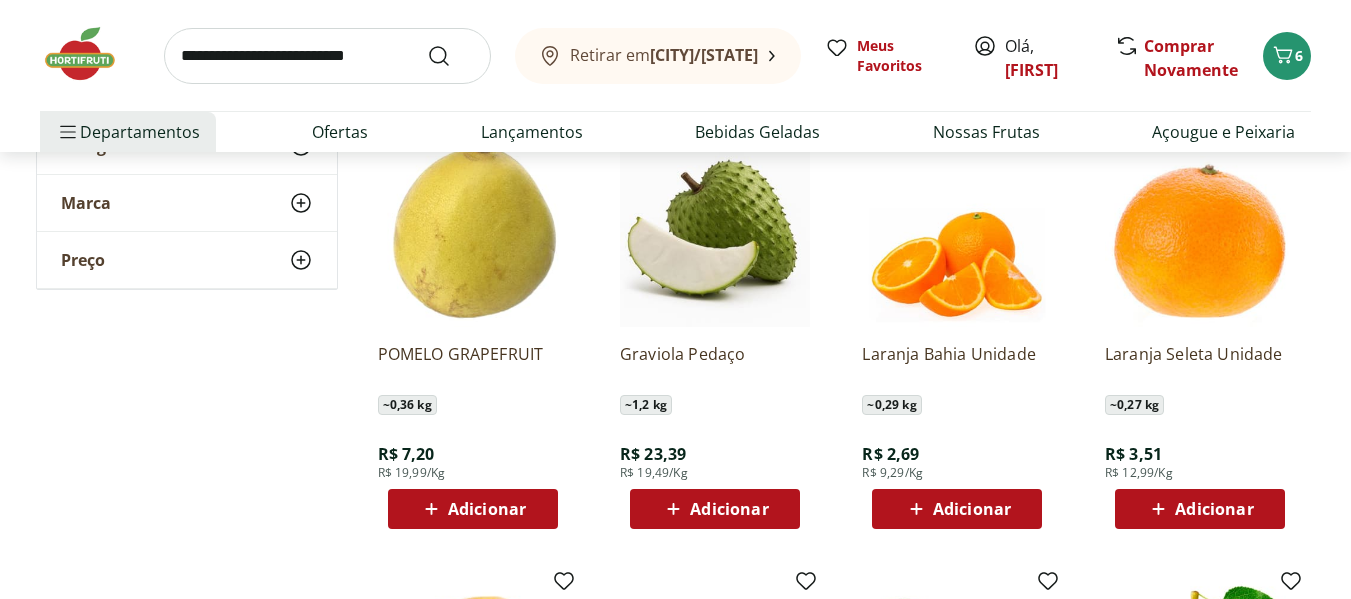 scroll, scrollTop: 6800, scrollLeft: 0, axis: vertical 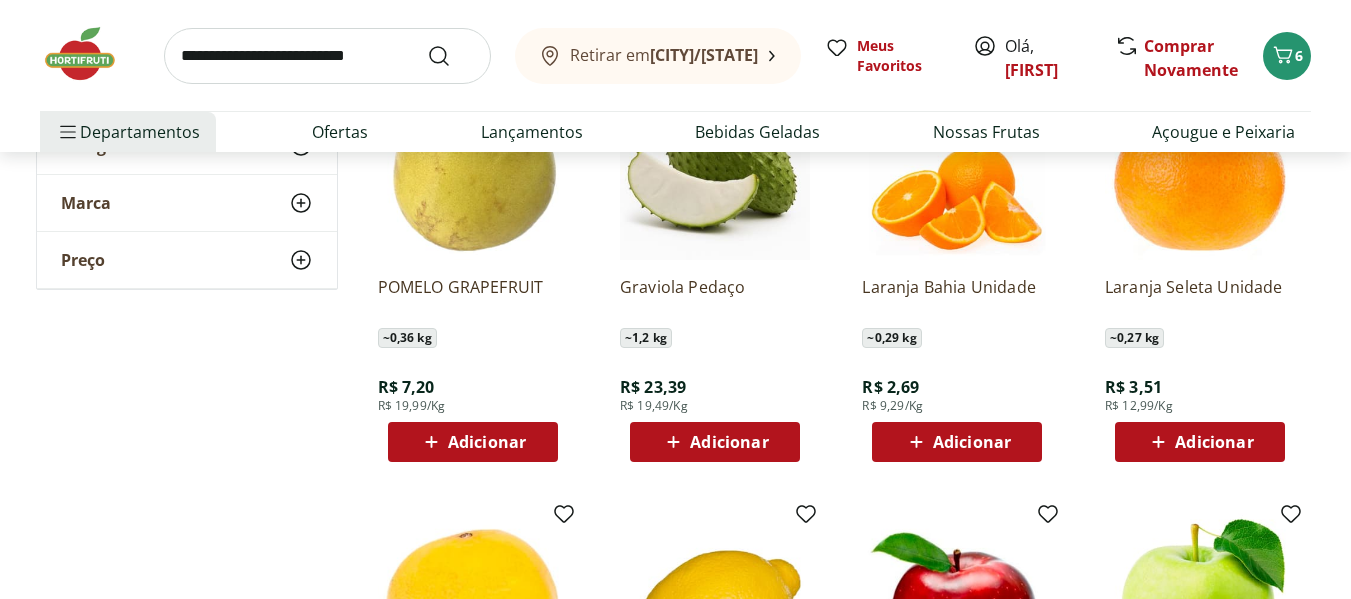 click on "Adicionar" at bounding box center [729, 442] 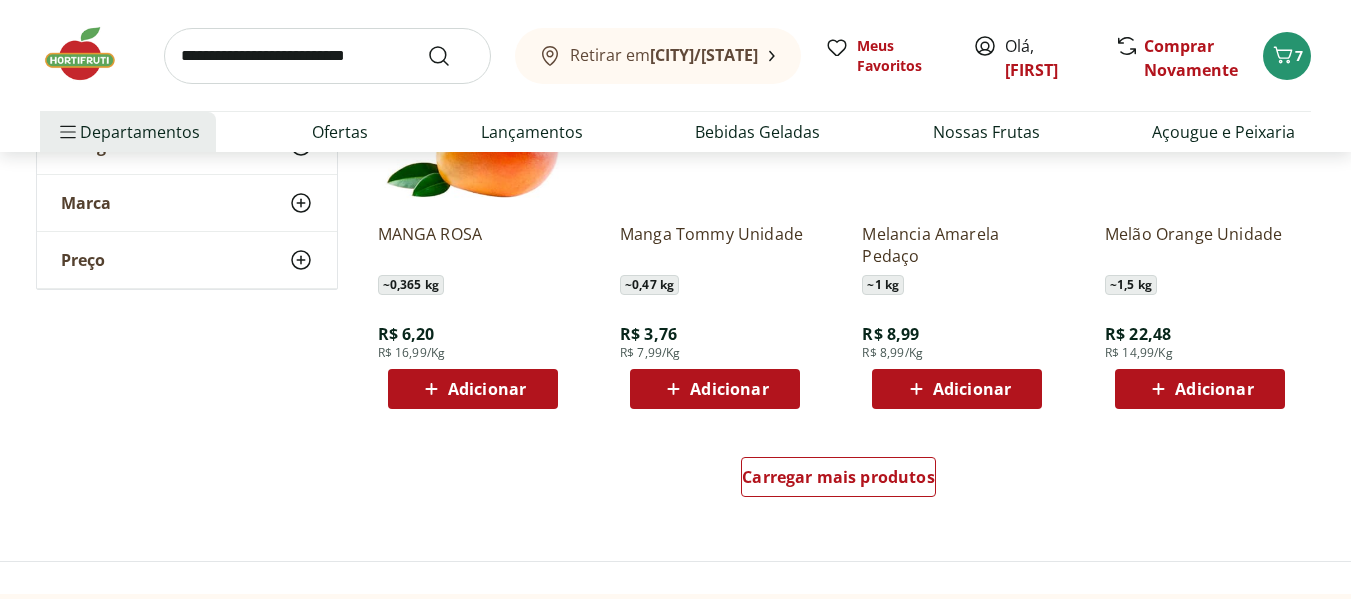 scroll, scrollTop: 7800, scrollLeft: 0, axis: vertical 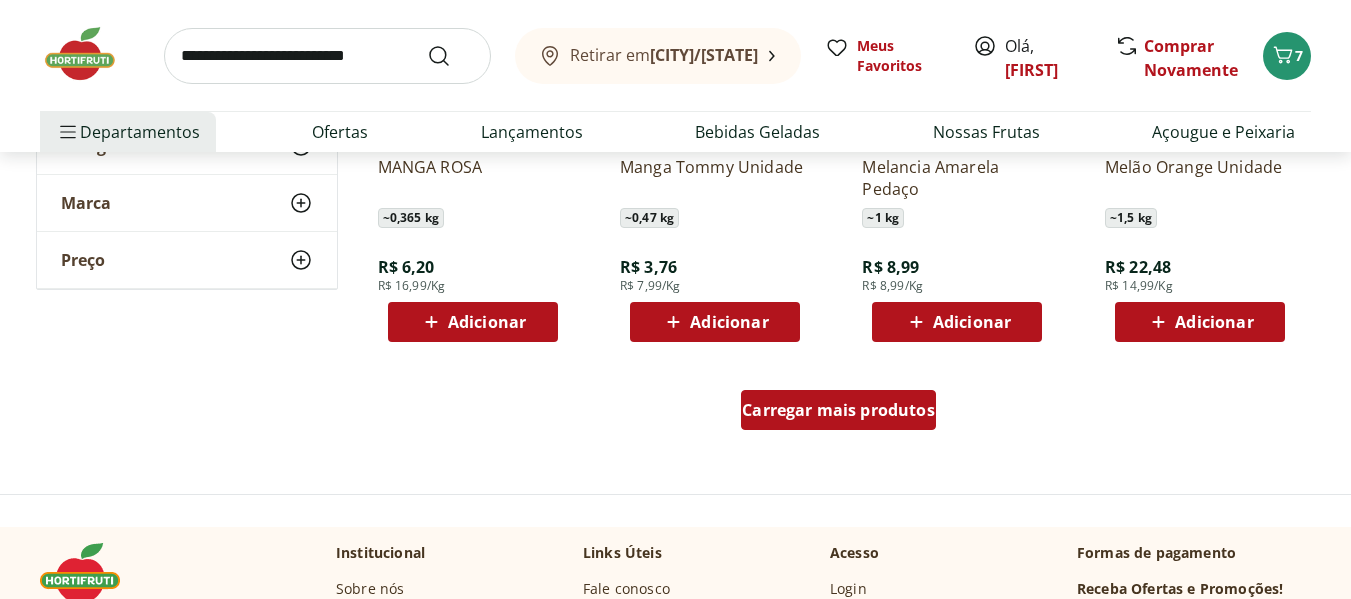 click on "Carregar mais produtos" at bounding box center (838, 410) 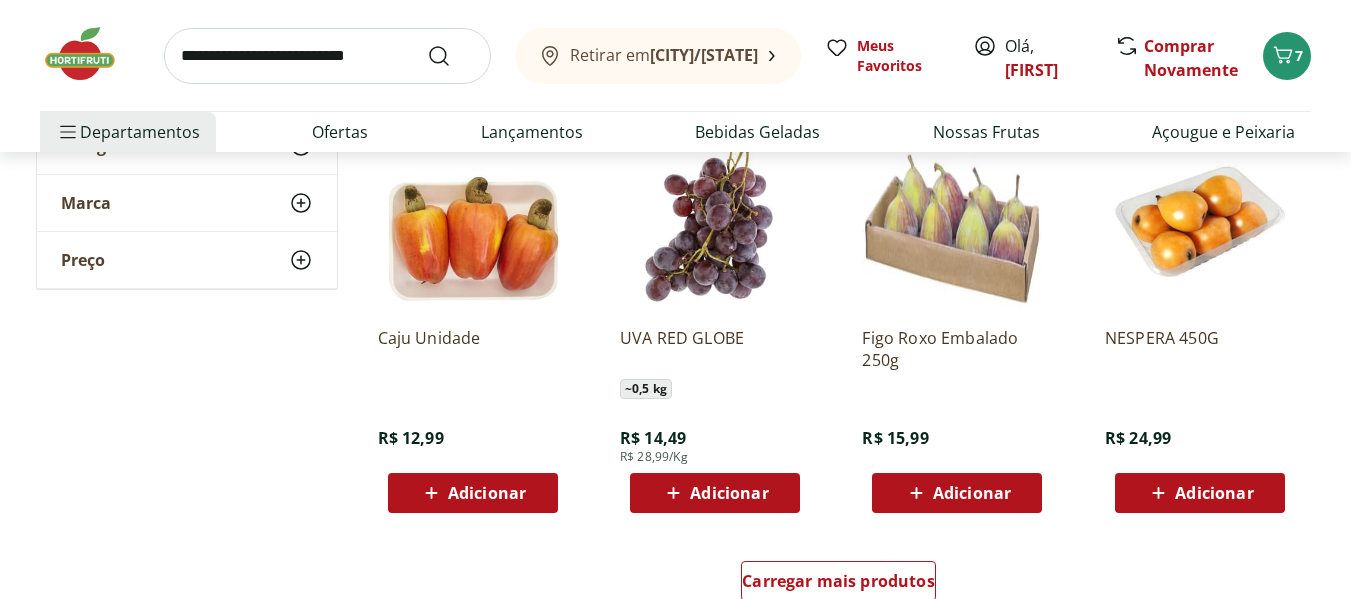 scroll, scrollTop: 9000, scrollLeft: 0, axis: vertical 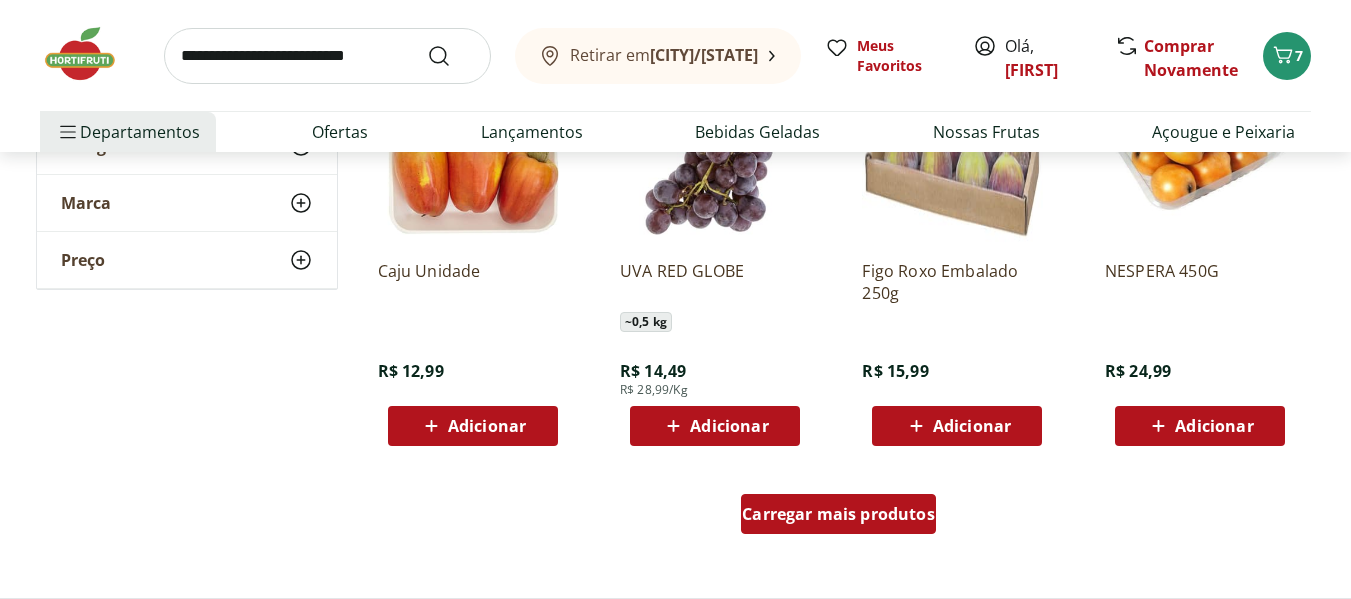 click on "Carregar mais produtos" at bounding box center [838, 514] 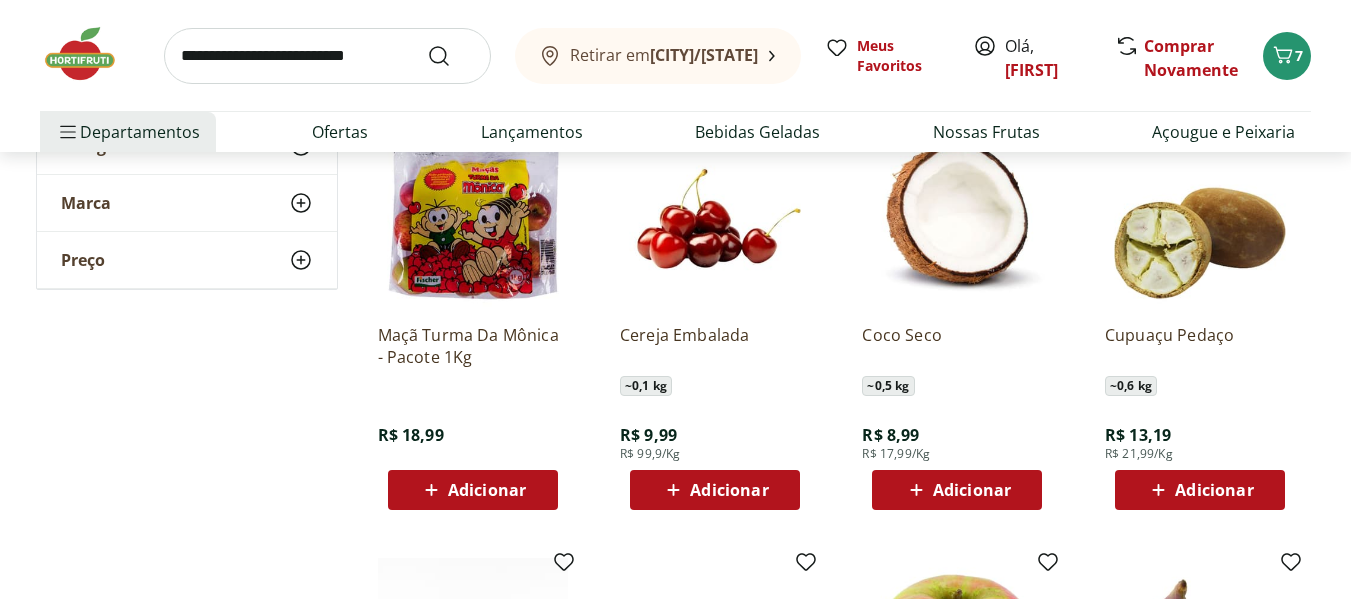 scroll, scrollTop: 9867, scrollLeft: 0, axis: vertical 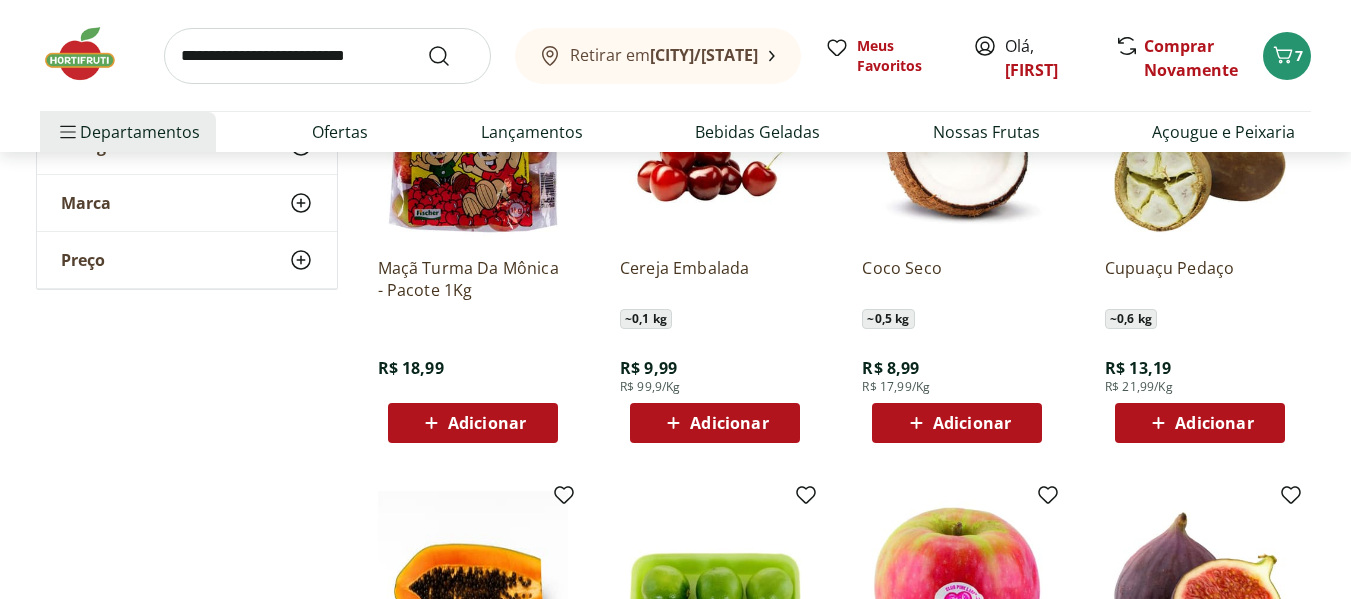 click on "Adicionar" at bounding box center [729, 423] 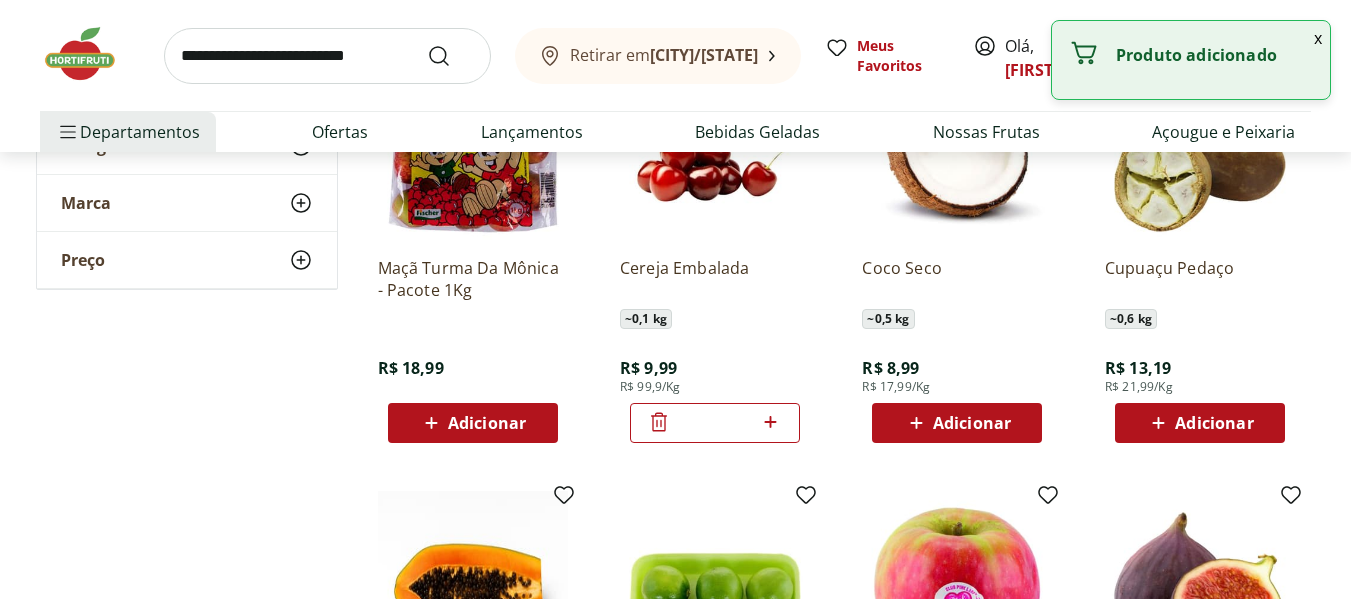 click 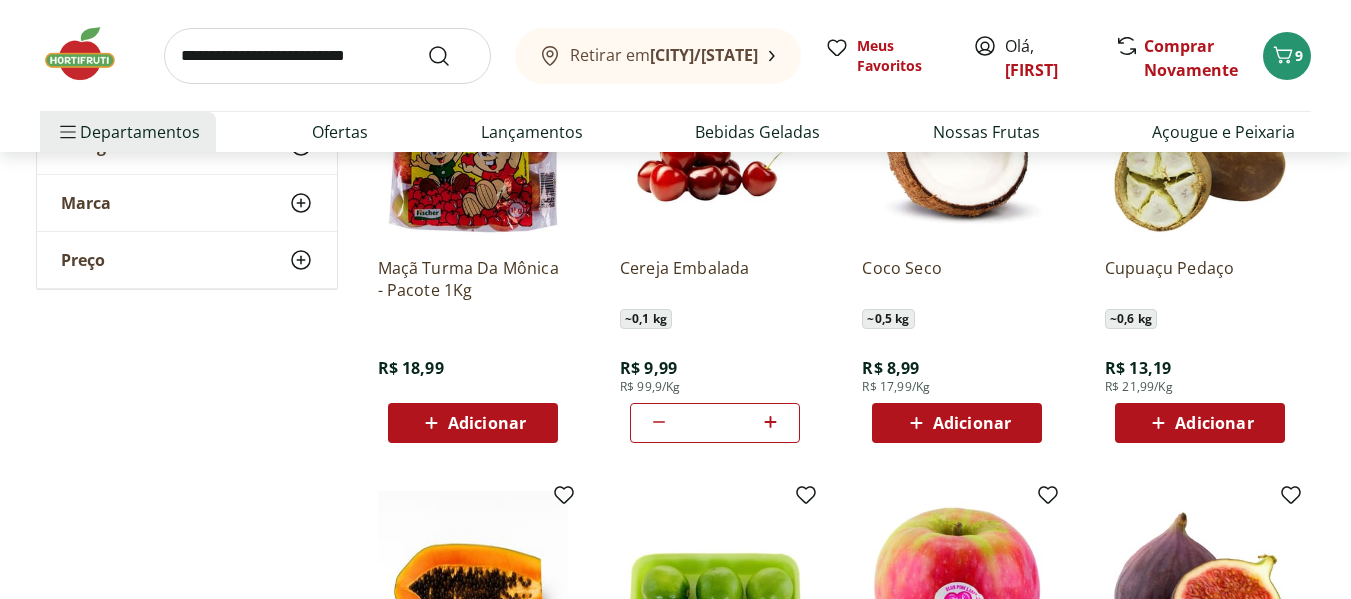 click 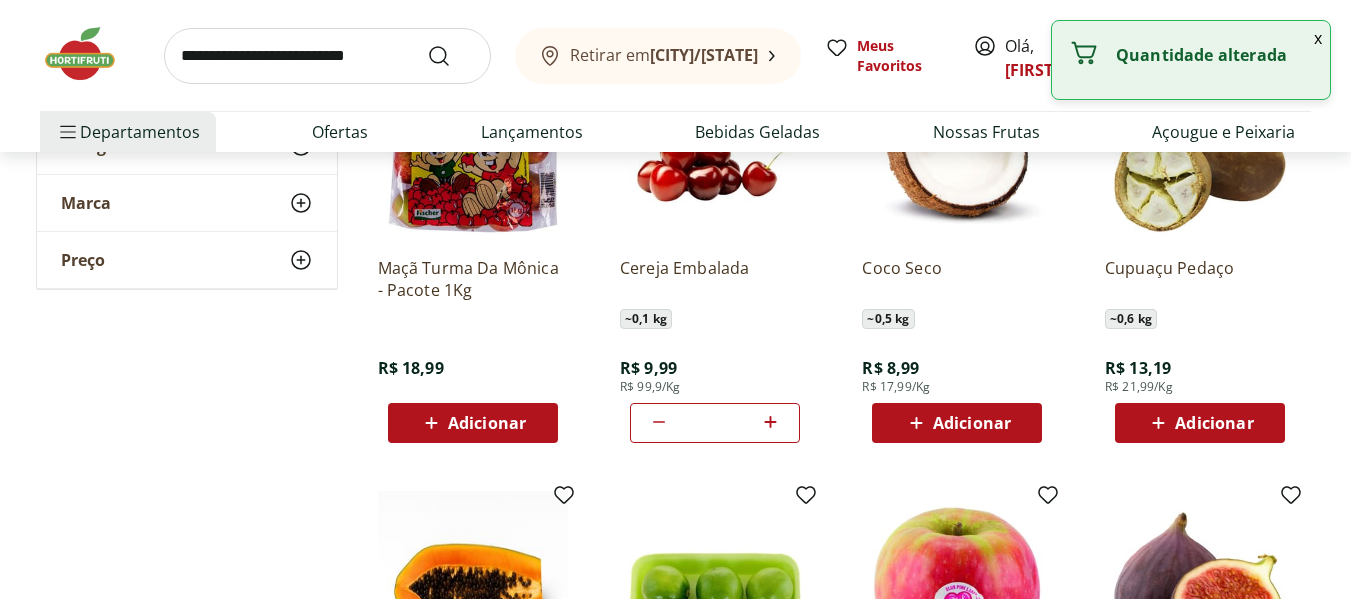 click 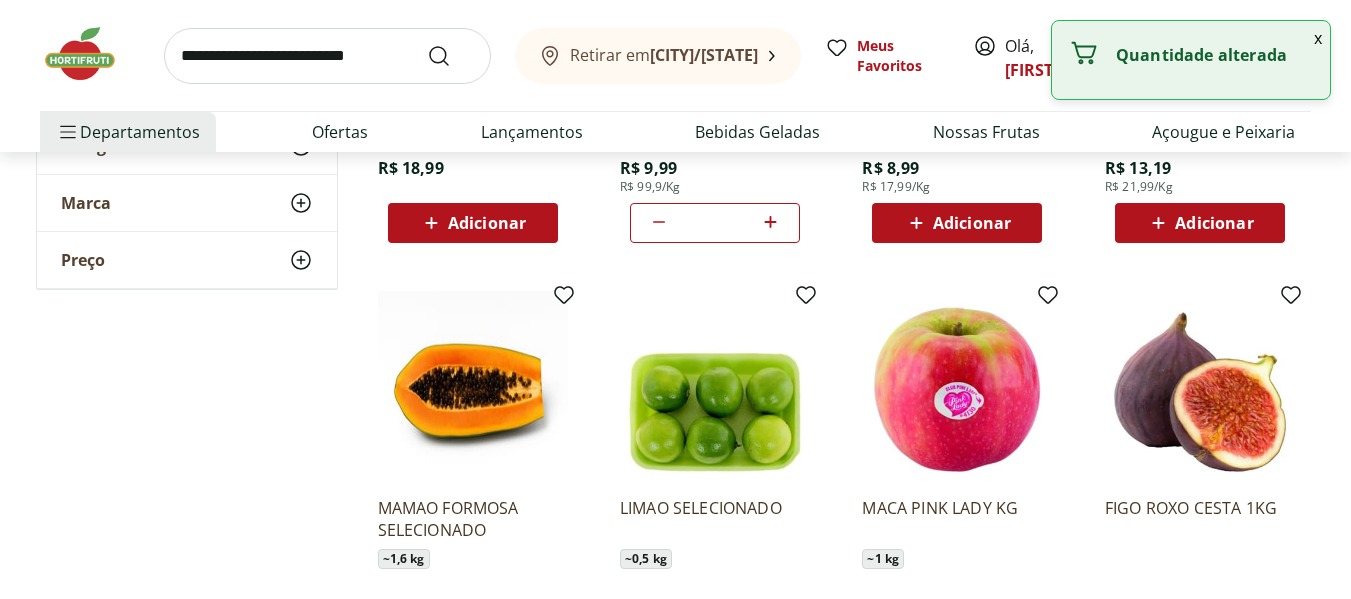 scroll, scrollTop: 10267, scrollLeft: 0, axis: vertical 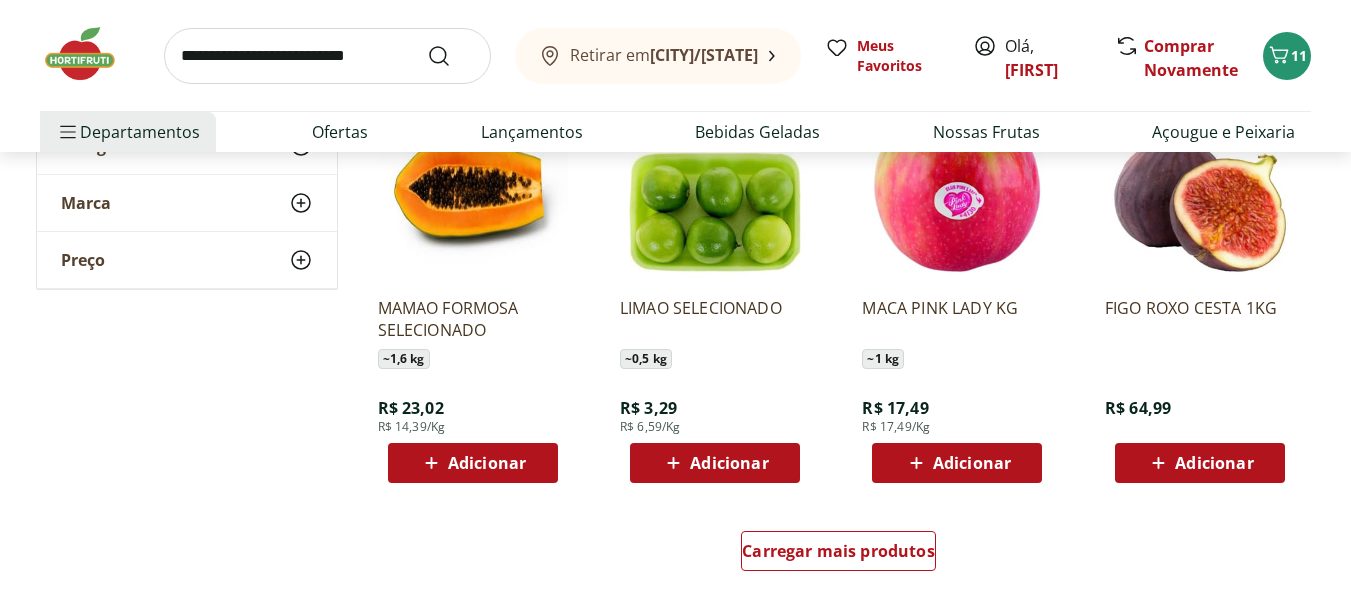 click on "Adicionar" at bounding box center (729, 463) 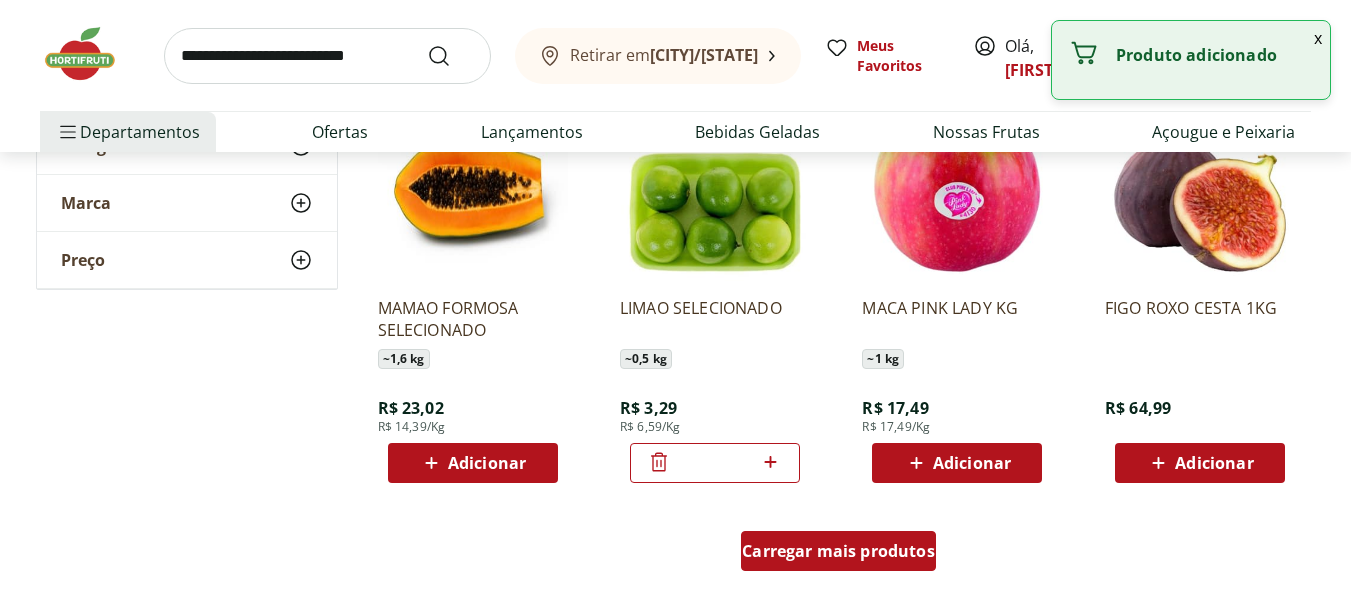 click on "Carregar mais produtos" at bounding box center [838, 551] 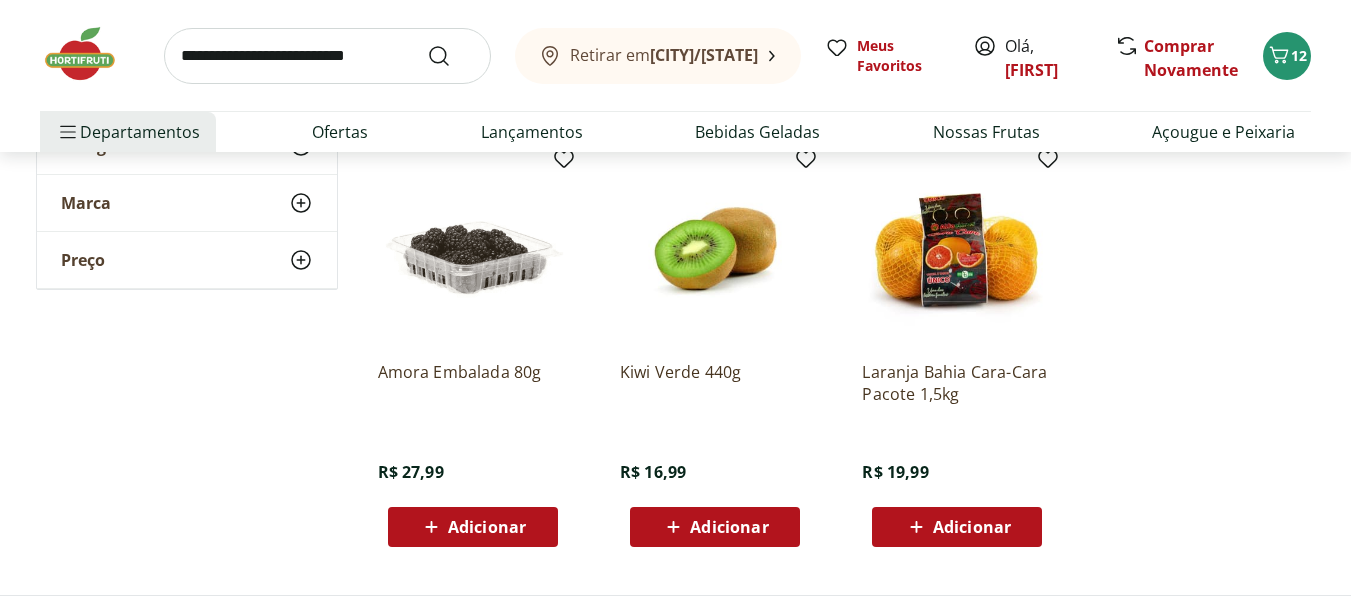 scroll, scrollTop: 10867, scrollLeft: 0, axis: vertical 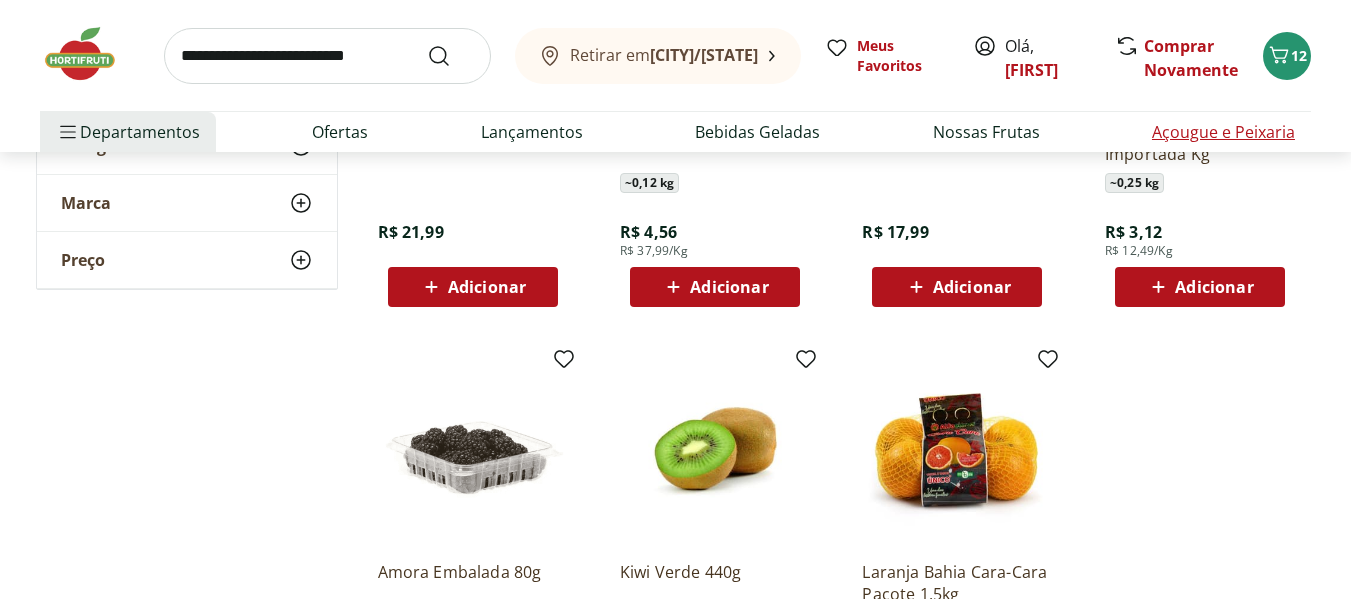 click on "Açougue e Peixaria" at bounding box center [1223, 132] 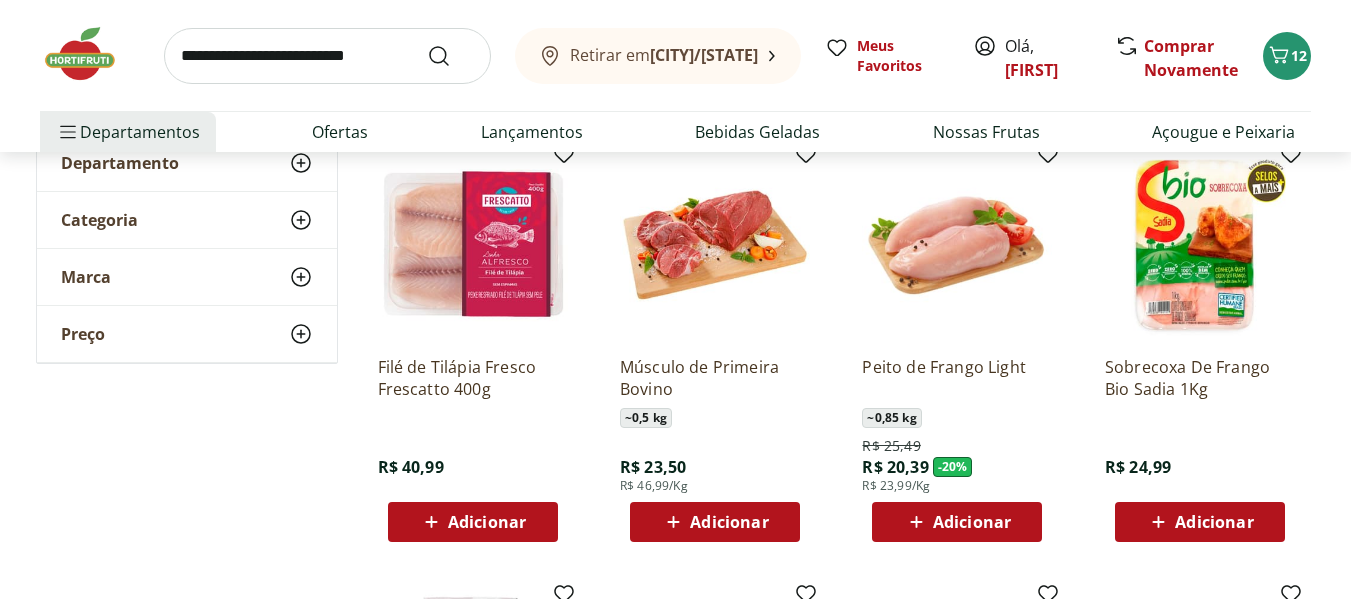 scroll, scrollTop: 67, scrollLeft: 0, axis: vertical 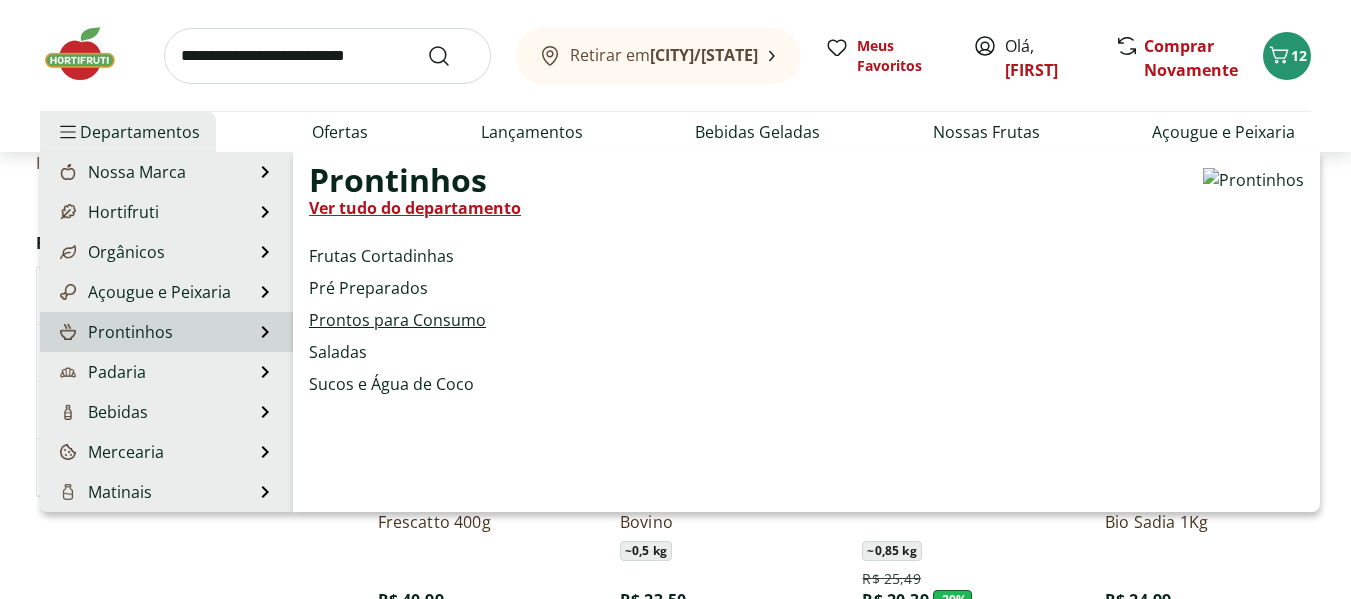 click on "Prontos para Consumo" at bounding box center (397, 320) 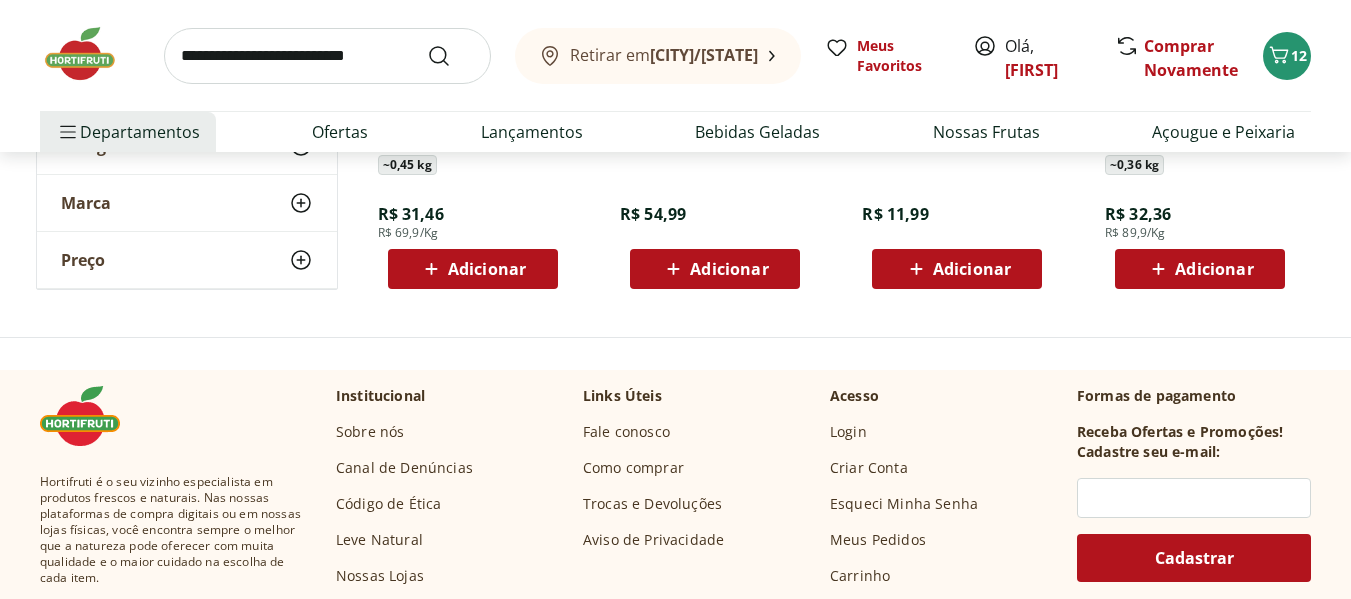 scroll, scrollTop: 1267, scrollLeft: 0, axis: vertical 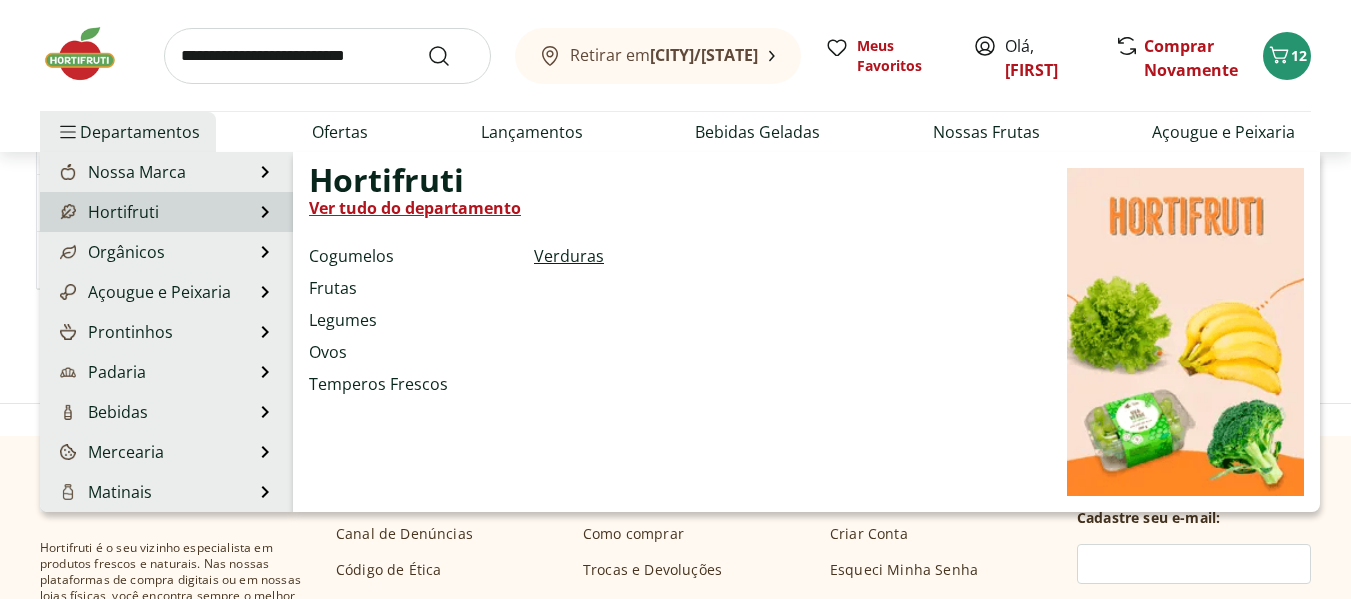 click on "Verduras" at bounding box center [569, 256] 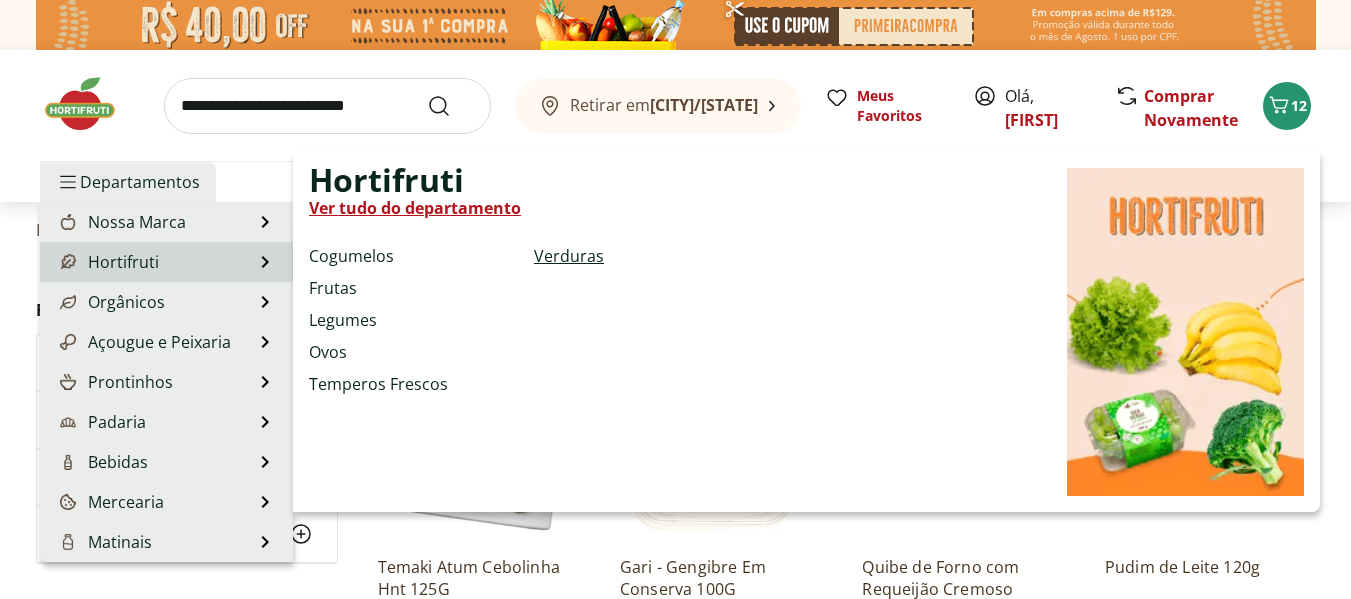 select on "**********" 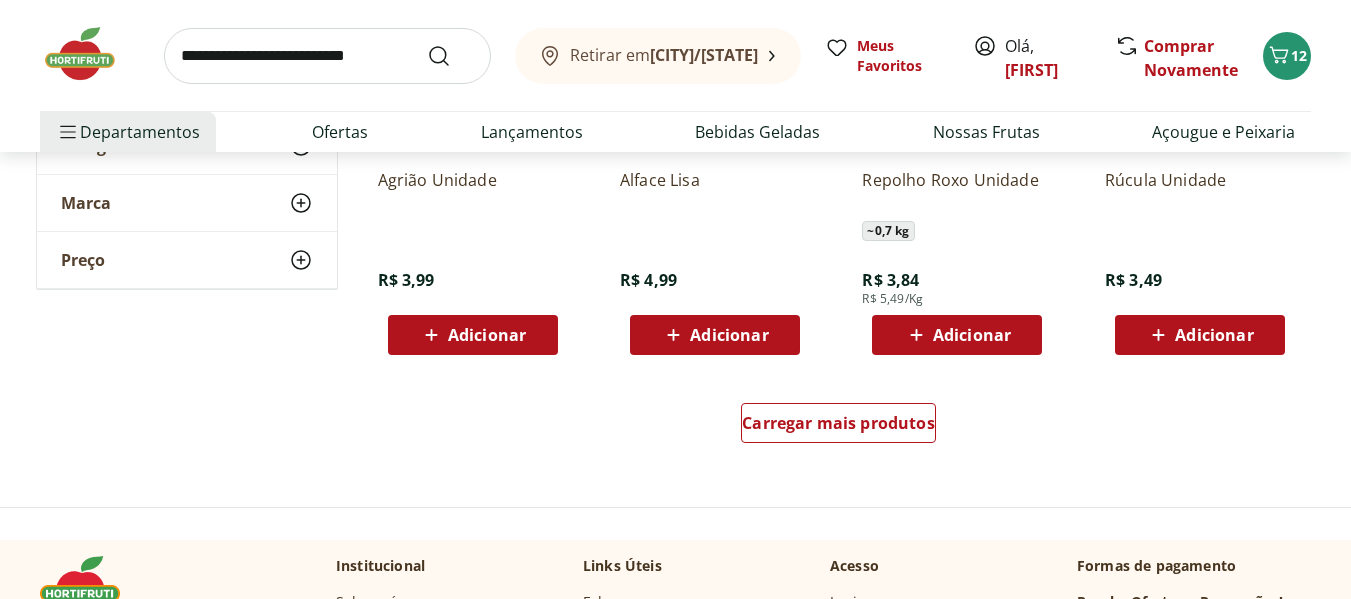 scroll, scrollTop: 1333, scrollLeft: 0, axis: vertical 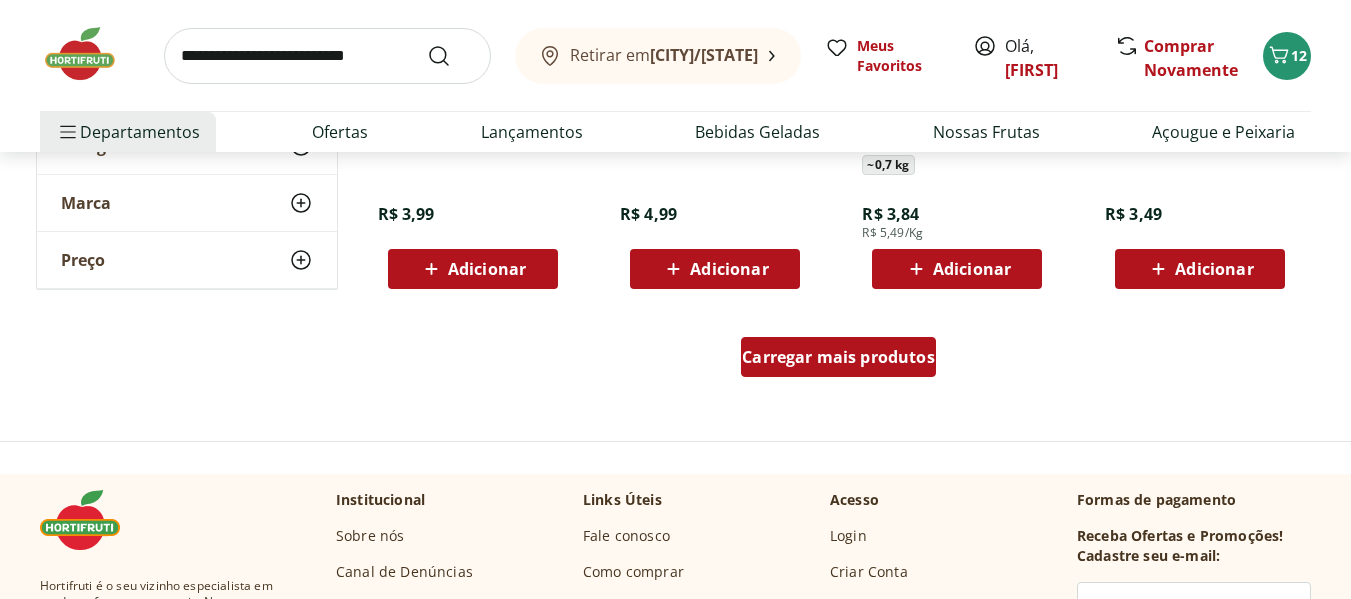 click on "Carregar mais produtos" at bounding box center [838, 357] 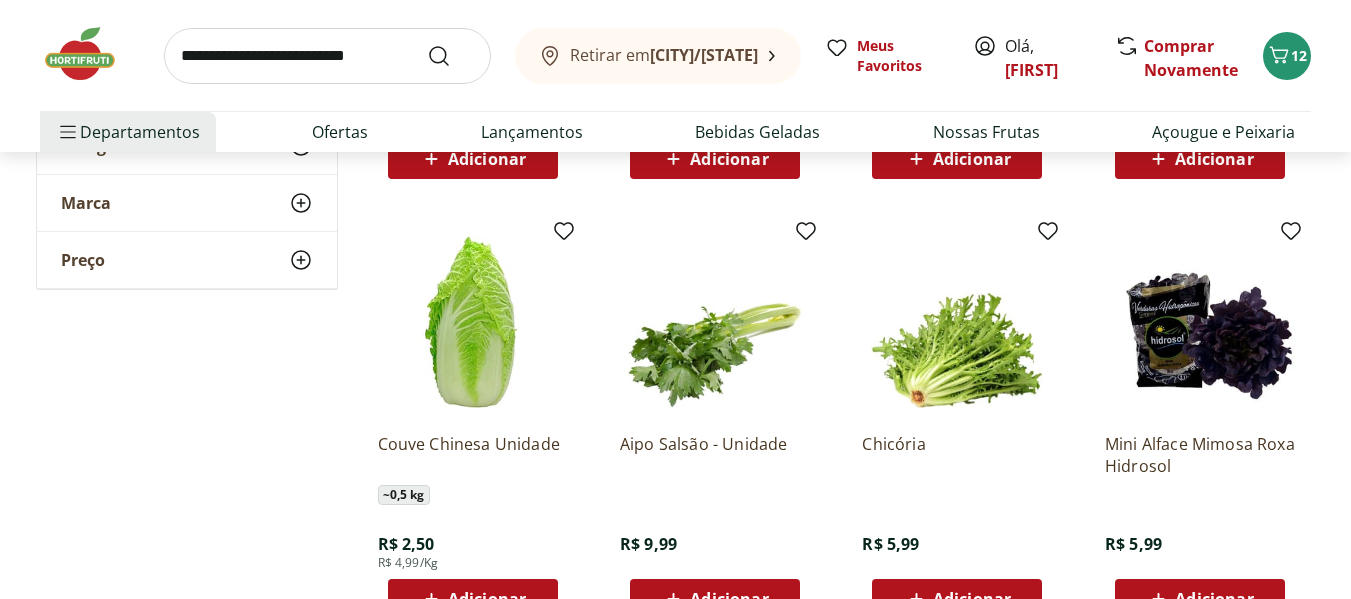 scroll, scrollTop: 2000, scrollLeft: 0, axis: vertical 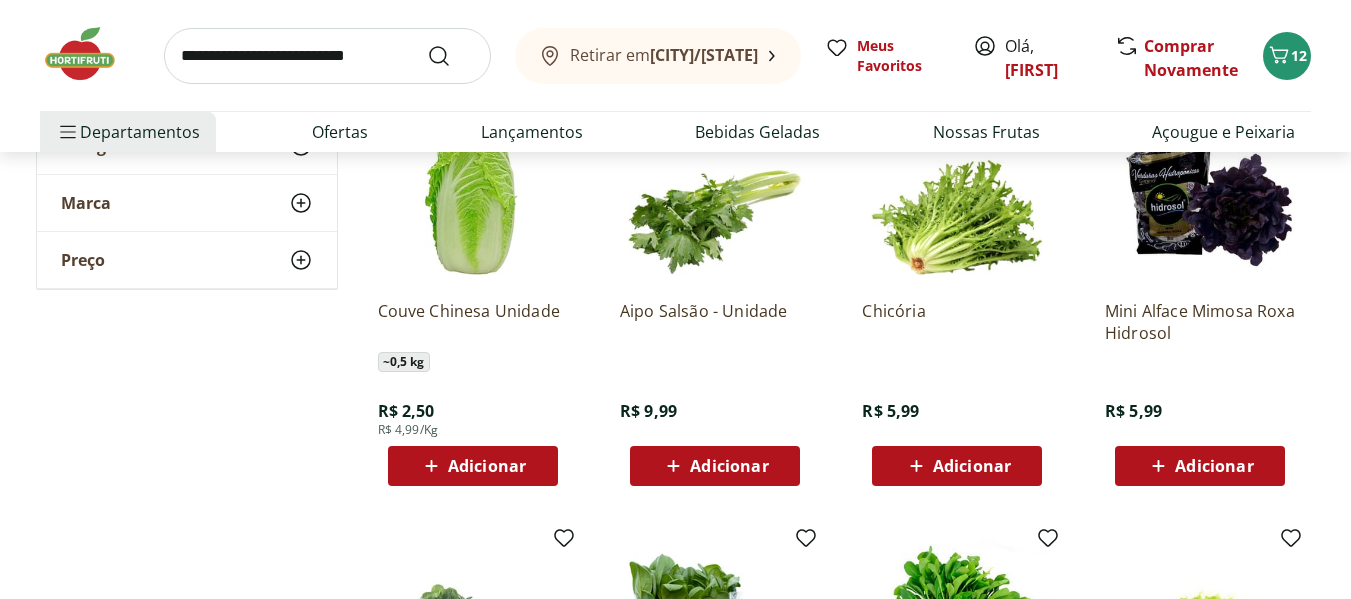 click on "Adicionar" at bounding box center (487, 466) 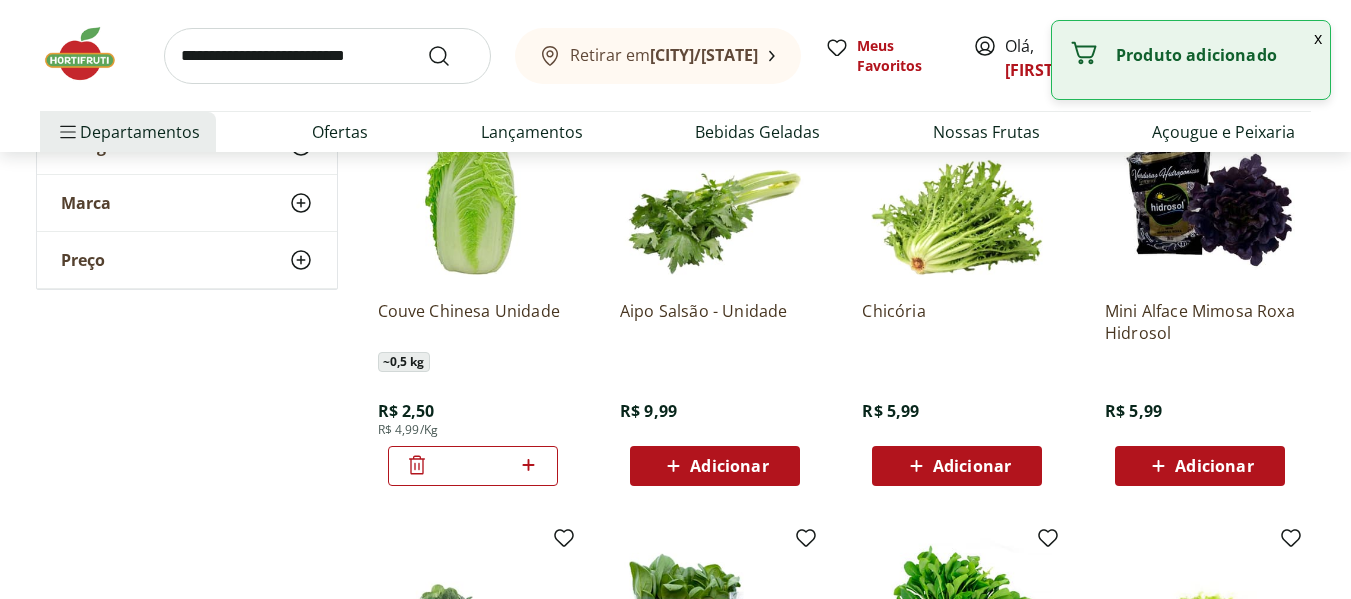 click 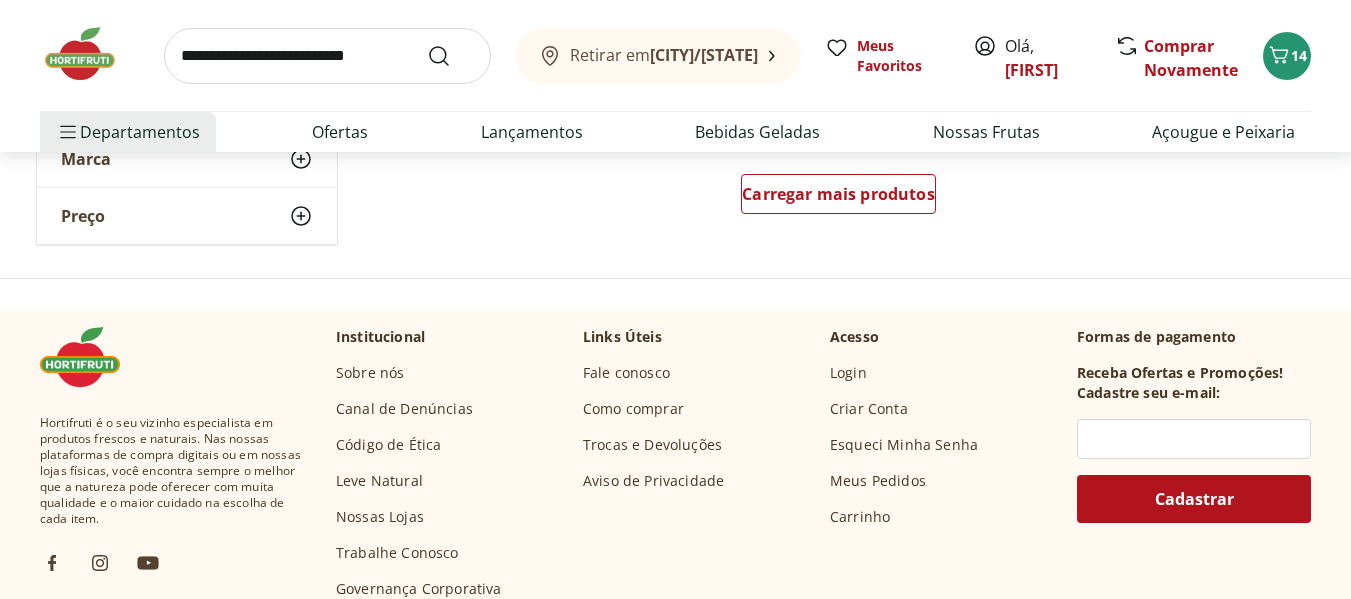 scroll, scrollTop: 2600, scrollLeft: 0, axis: vertical 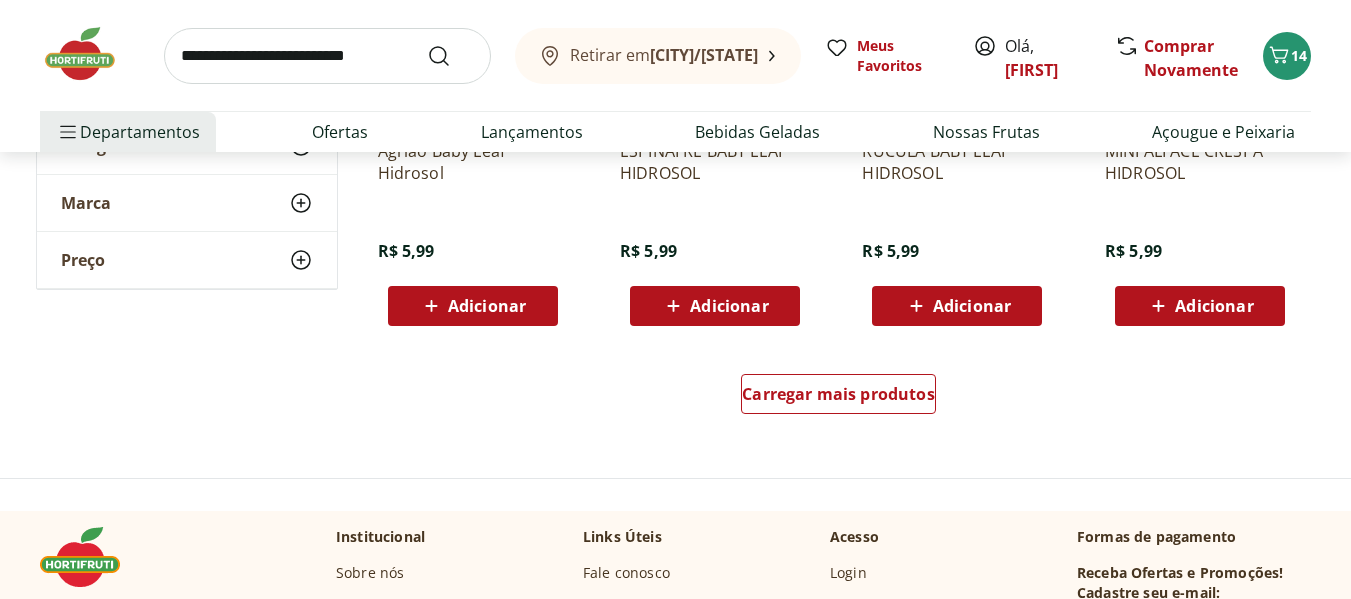 click at bounding box center (327, 56) 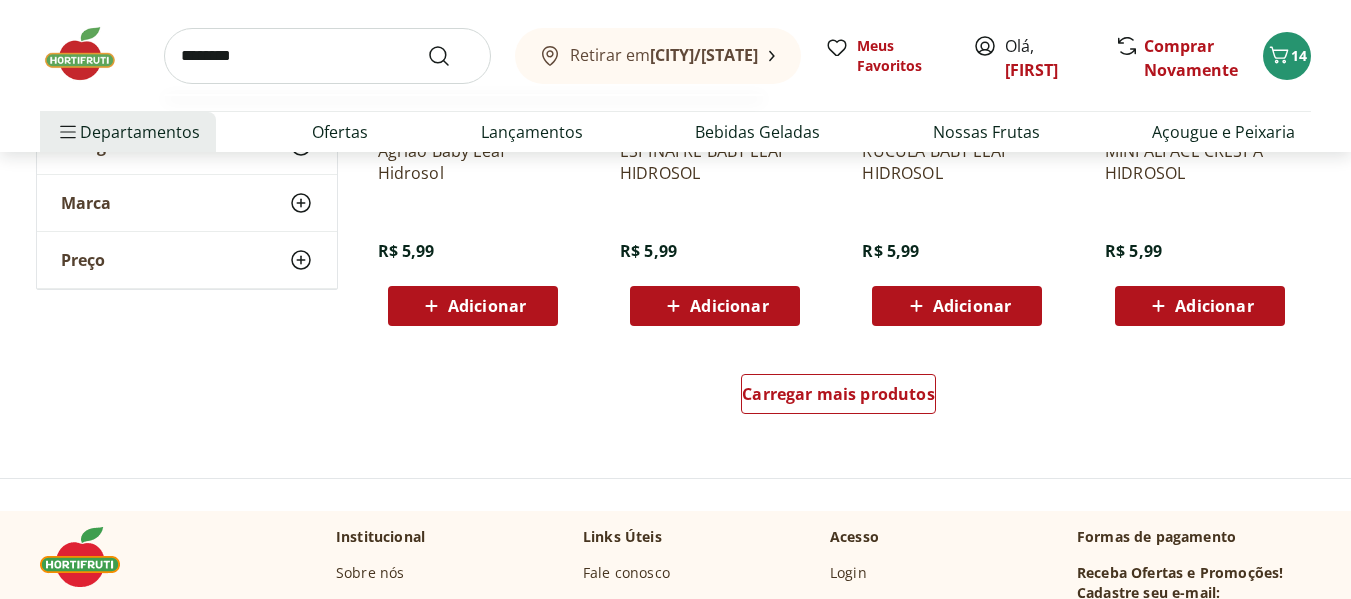type on "********" 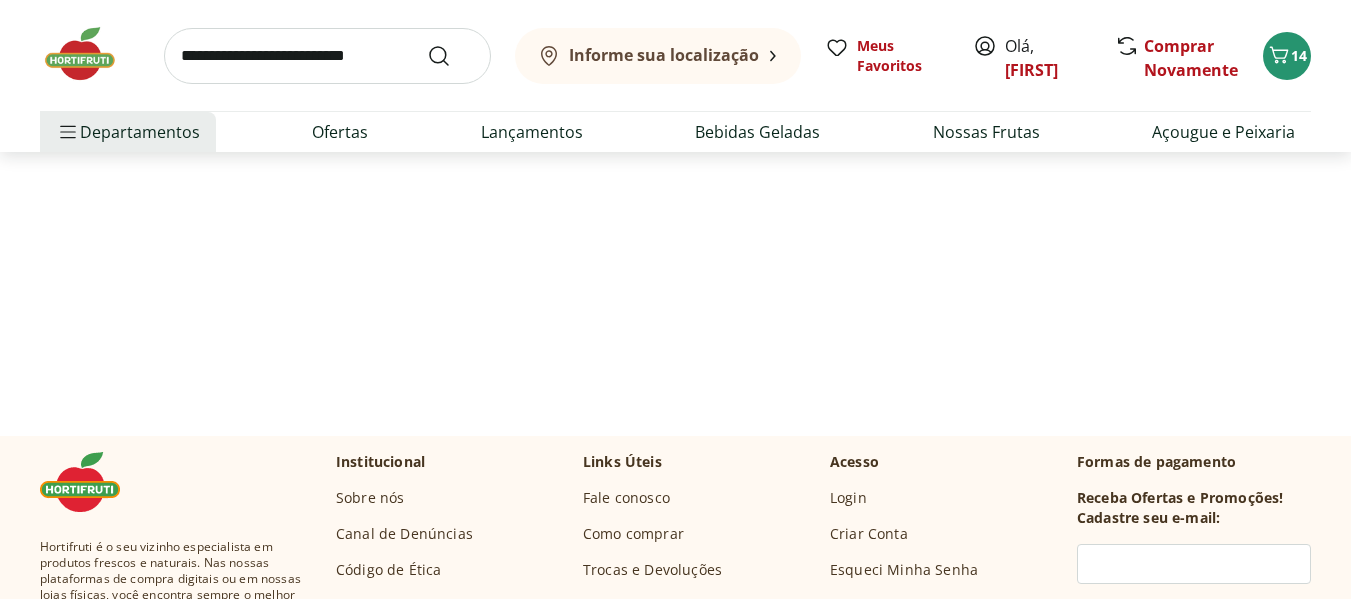 scroll, scrollTop: 0, scrollLeft: 0, axis: both 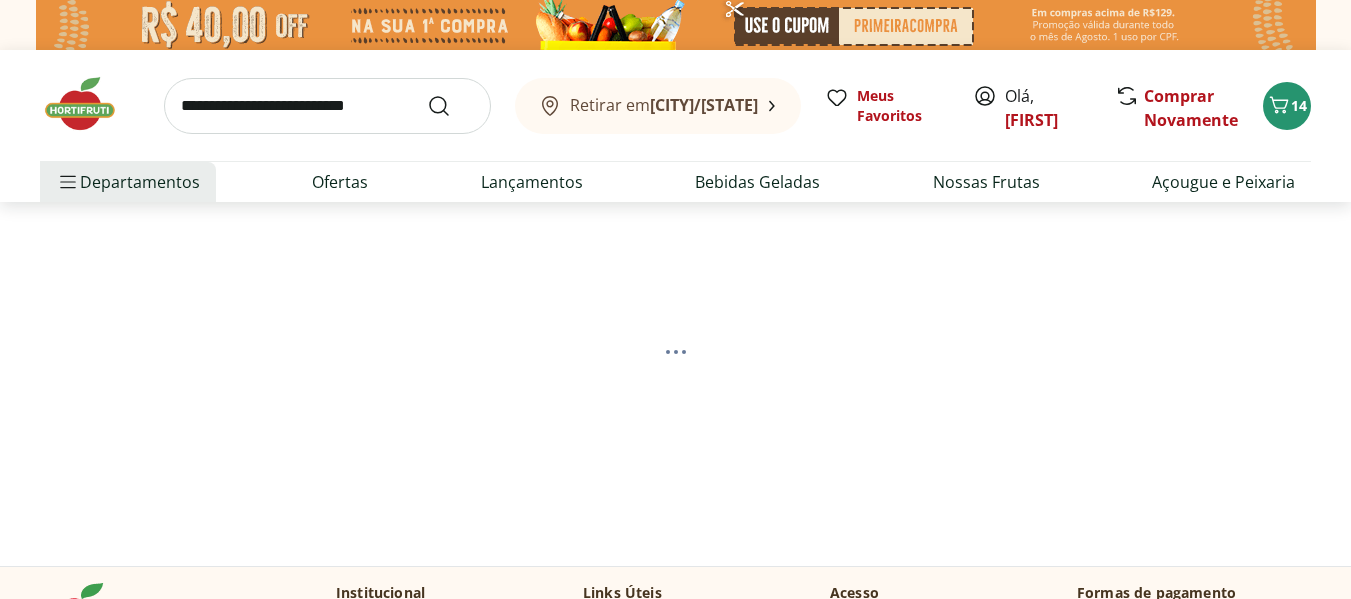 select on "**********" 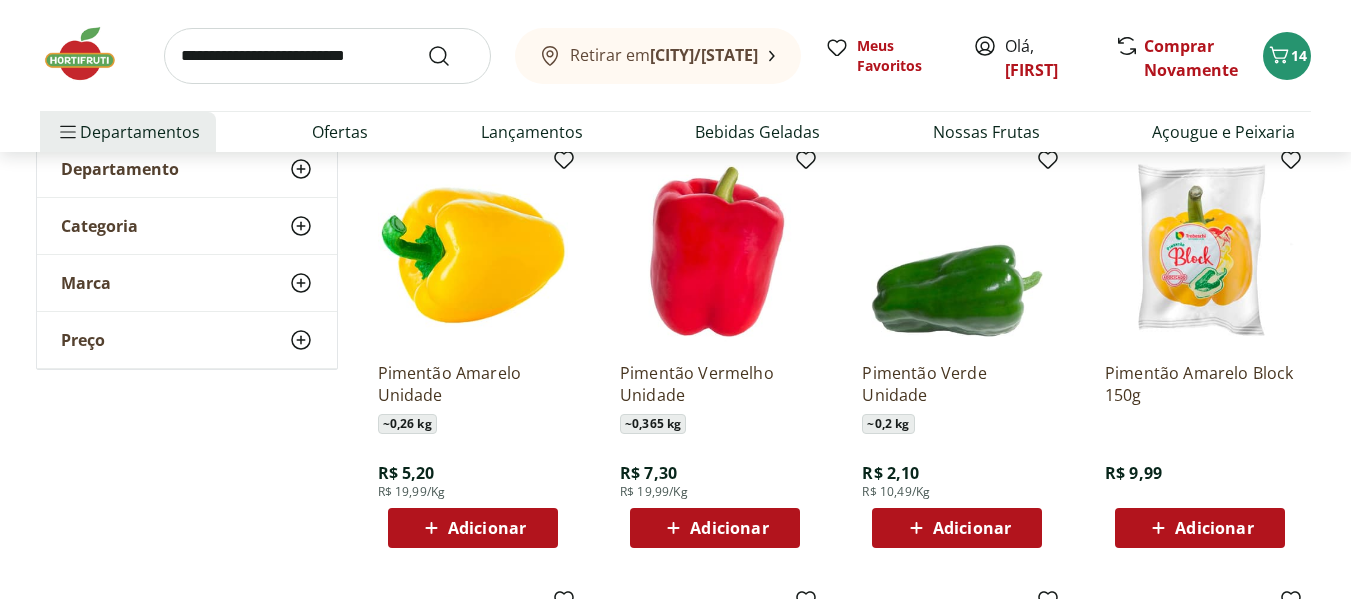 scroll, scrollTop: 333, scrollLeft: 0, axis: vertical 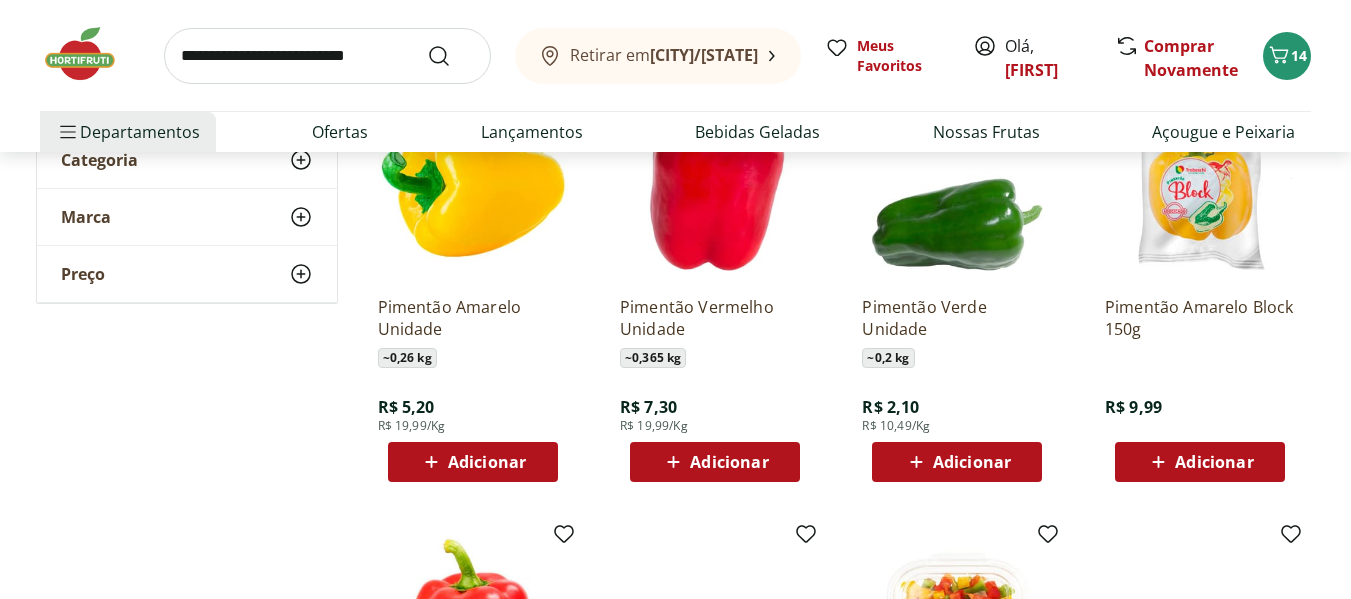 click on "Adicionar" at bounding box center [972, 462] 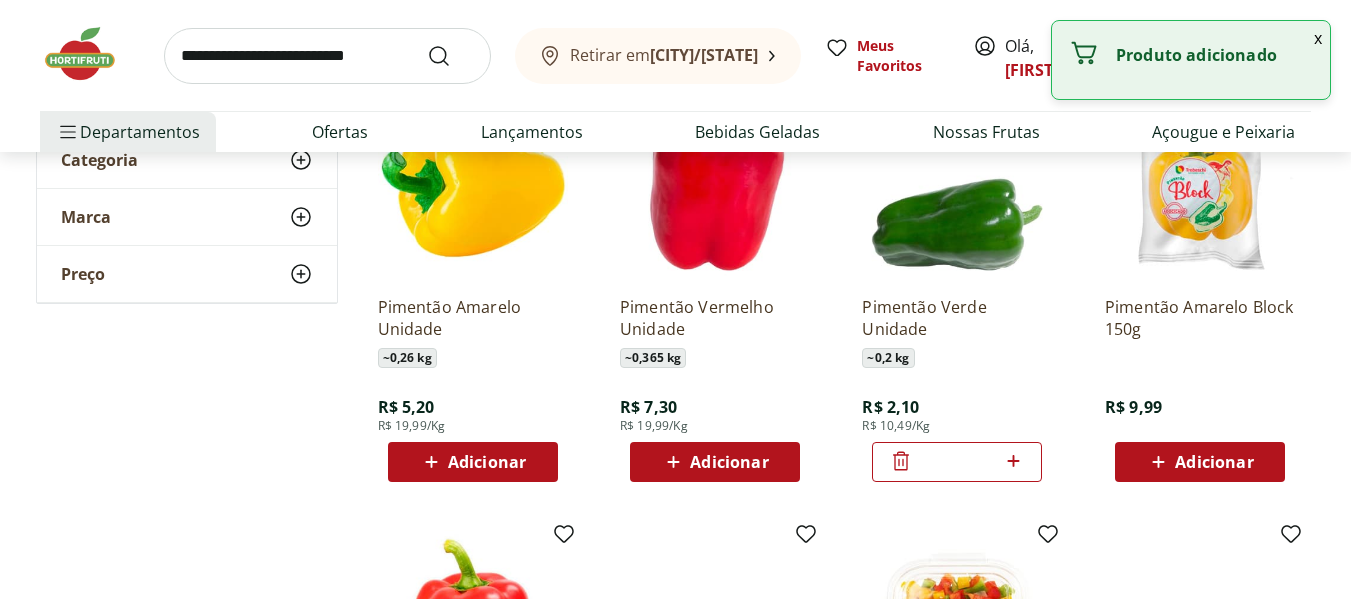click 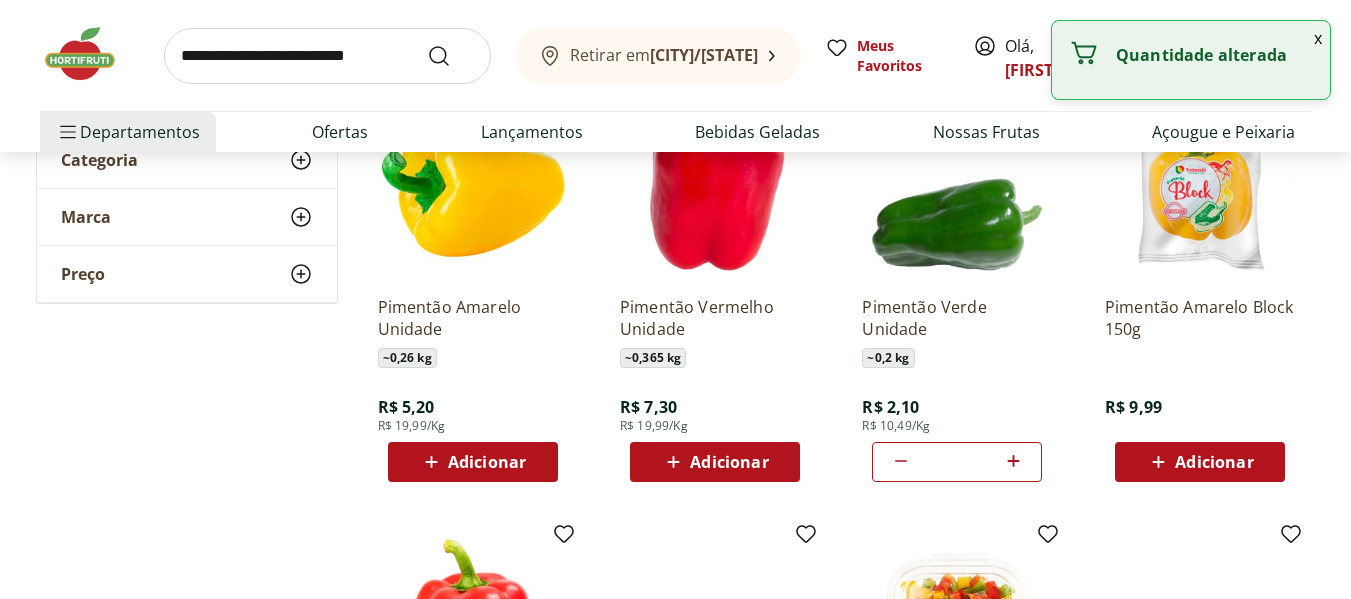 click 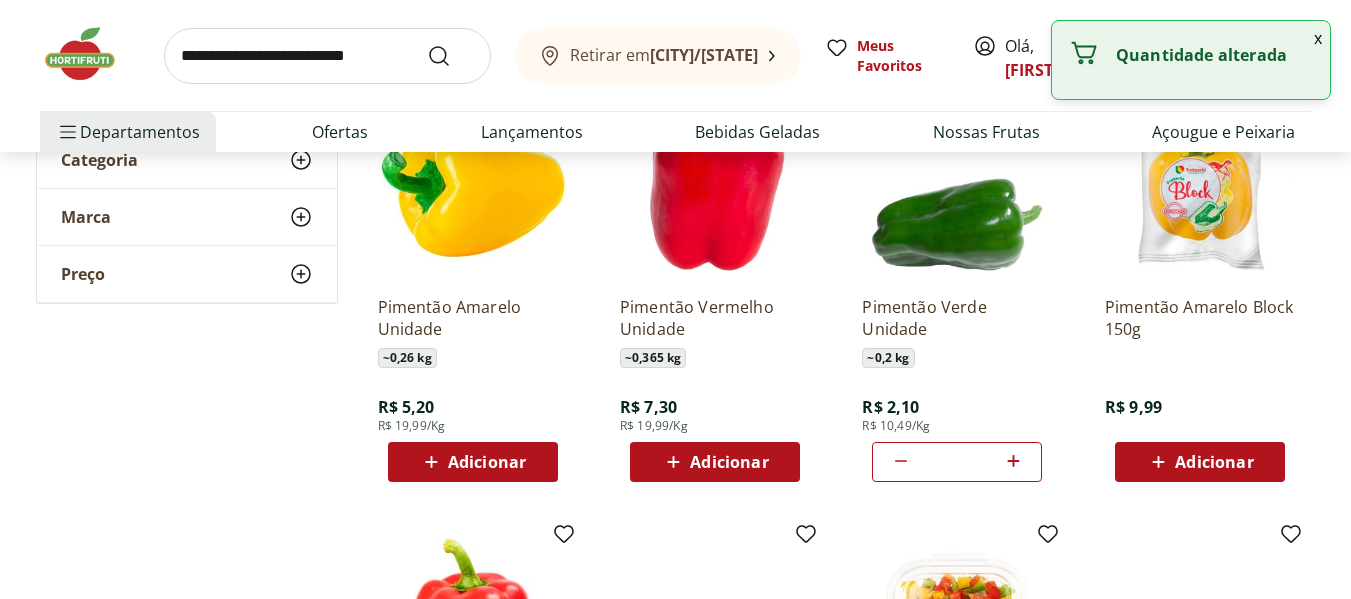 click 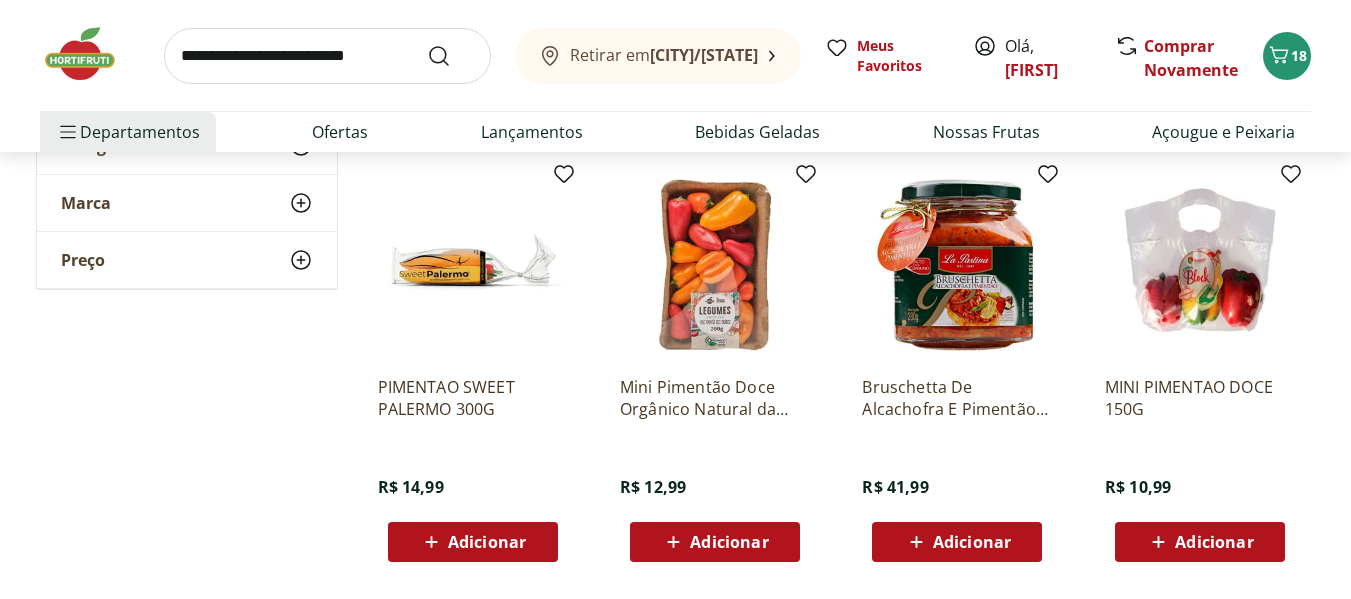 scroll, scrollTop: 1067, scrollLeft: 0, axis: vertical 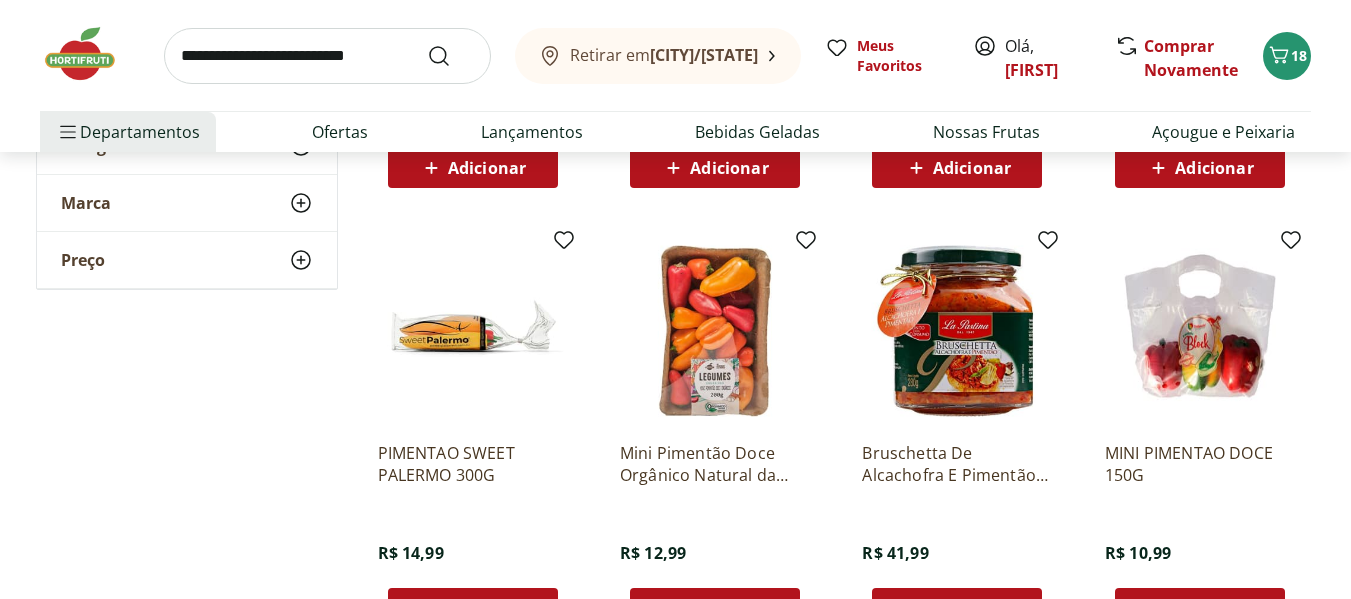 click at bounding box center (327, 56) 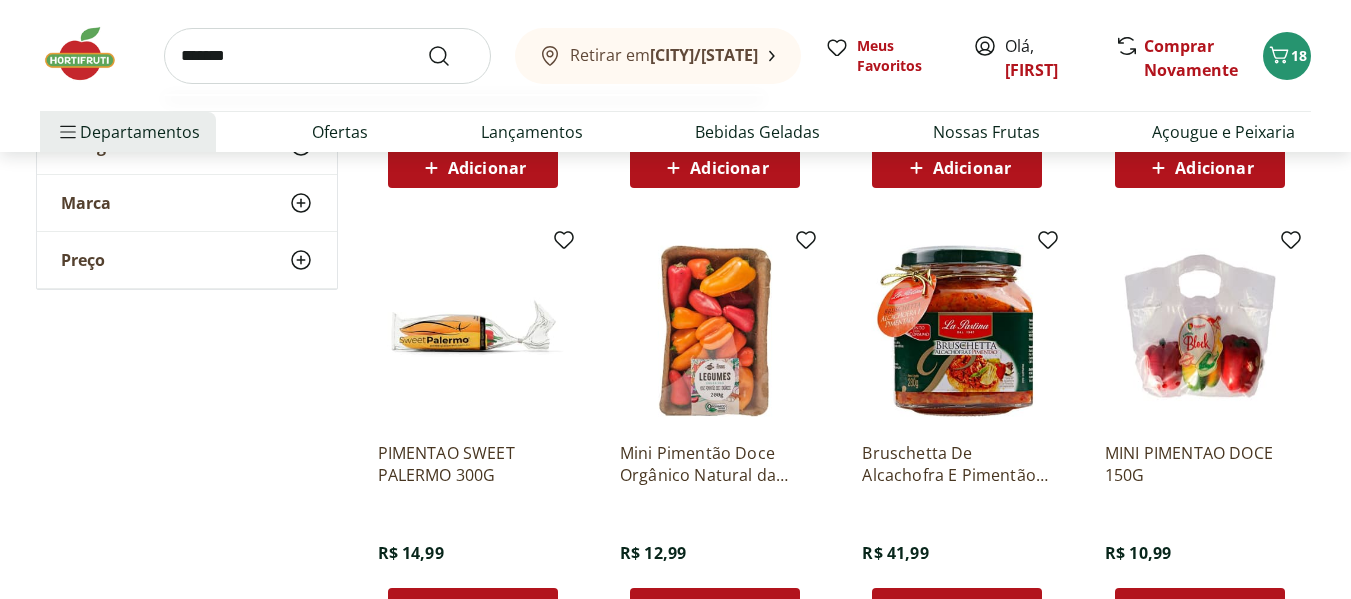 type on "*******" 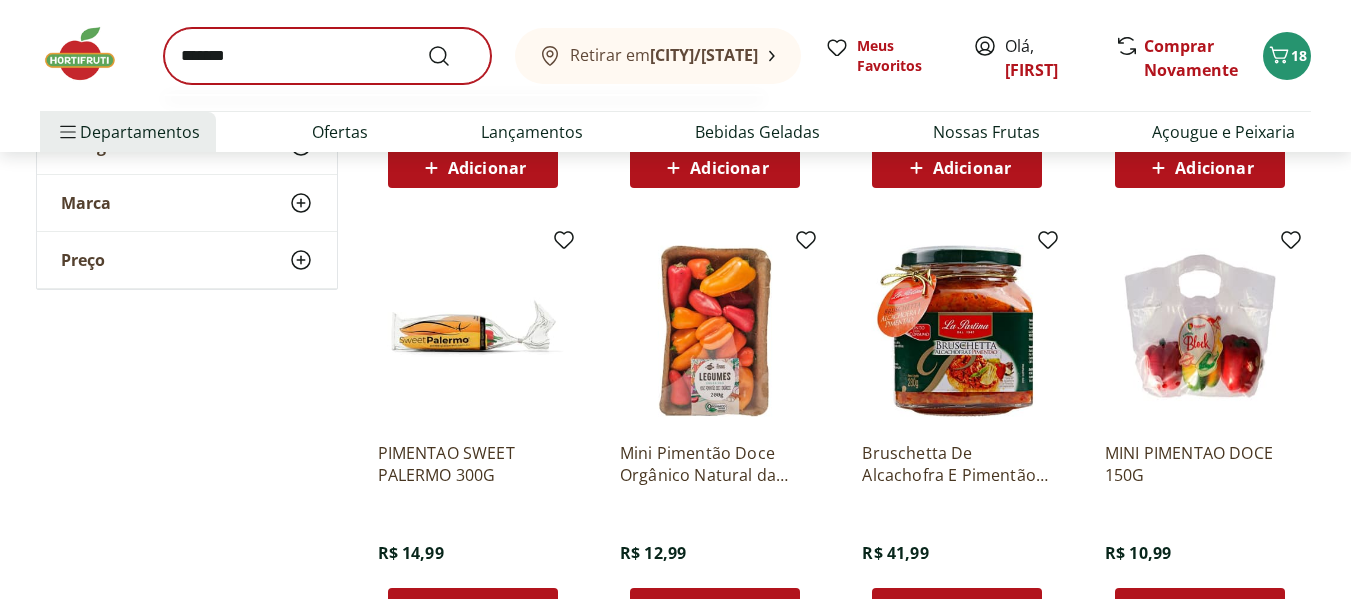 scroll, scrollTop: 0, scrollLeft: 0, axis: both 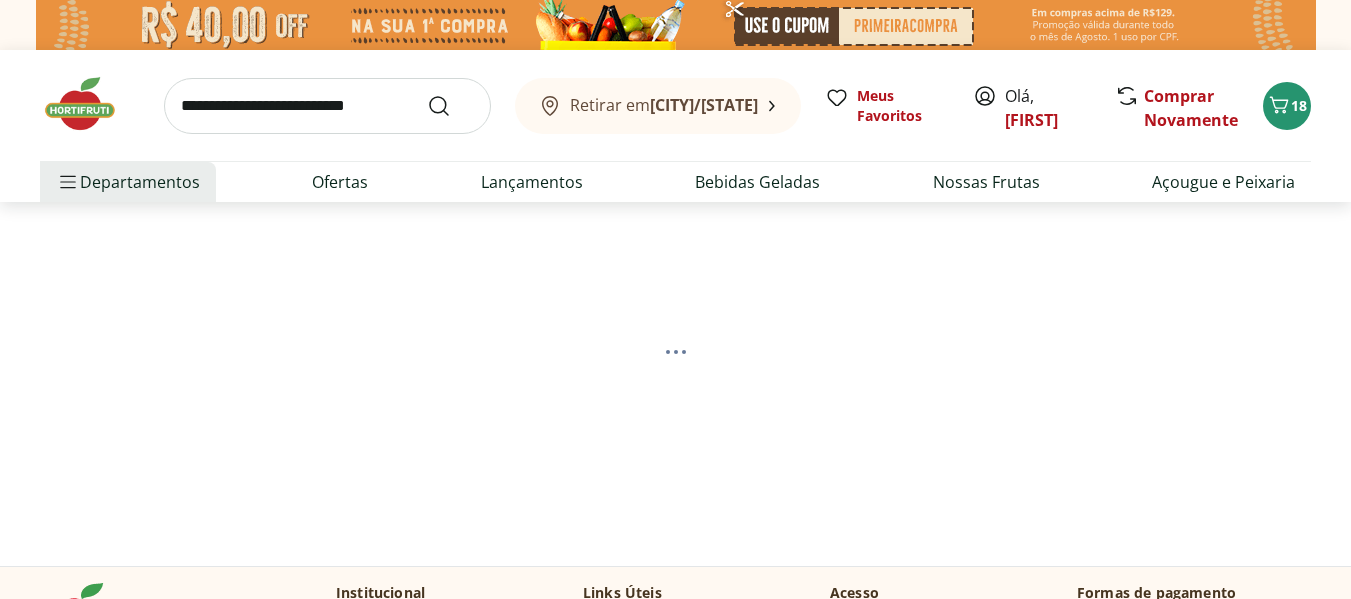 select on "**********" 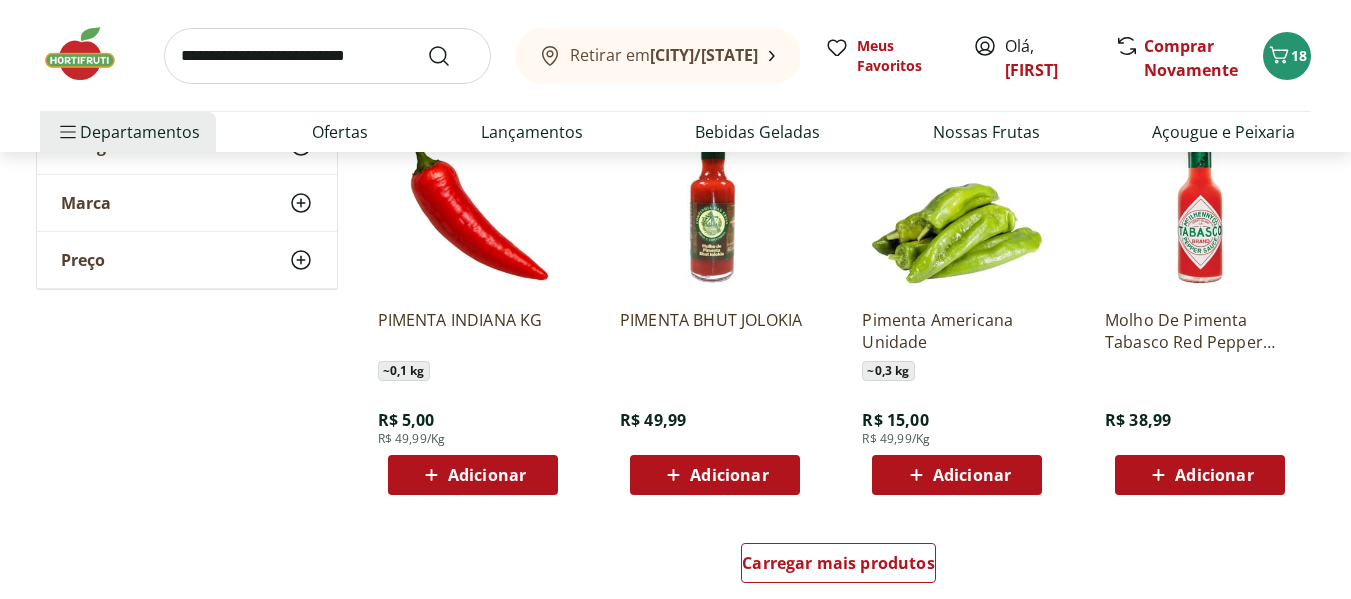 scroll, scrollTop: 1467, scrollLeft: 0, axis: vertical 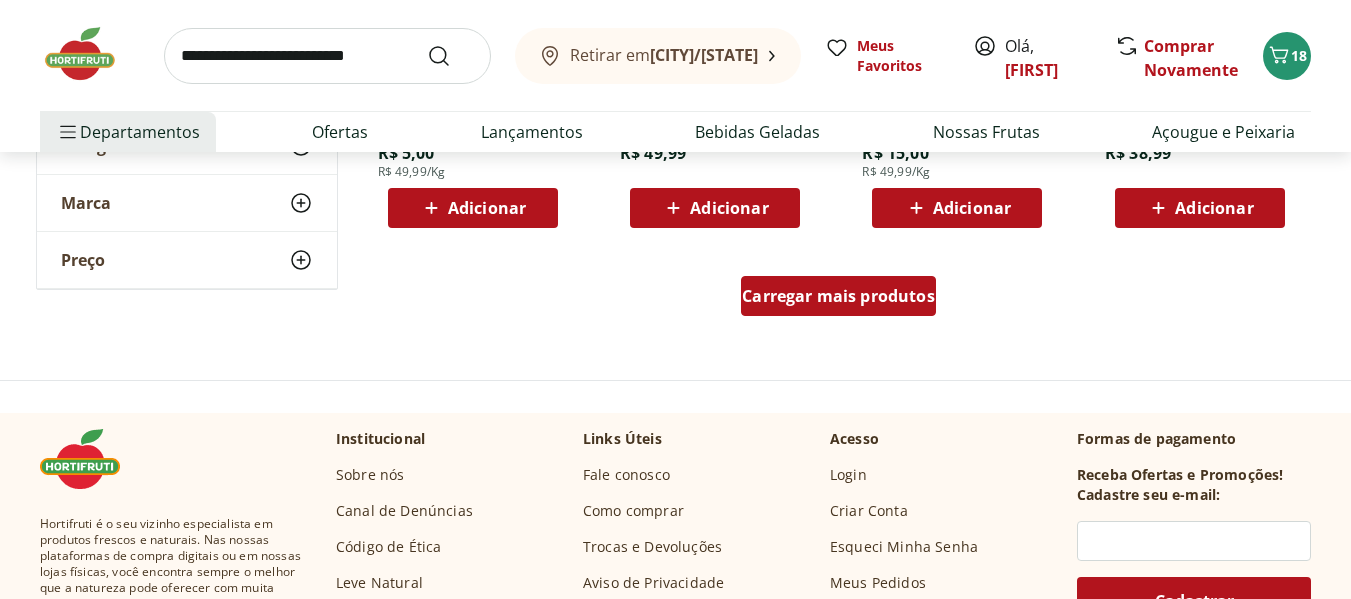 click on "Carregar mais produtos" at bounding box center (838, 296) 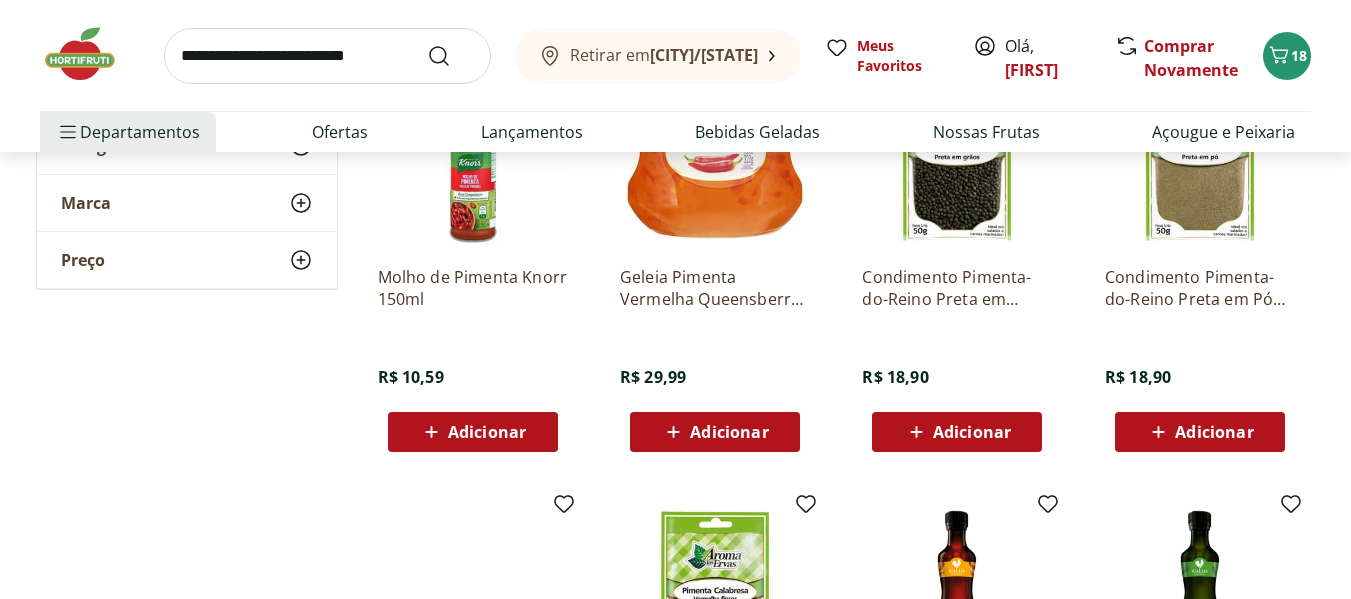 scroll, scrollTop: 1867, scrollLeft: 0, axis: vertical 